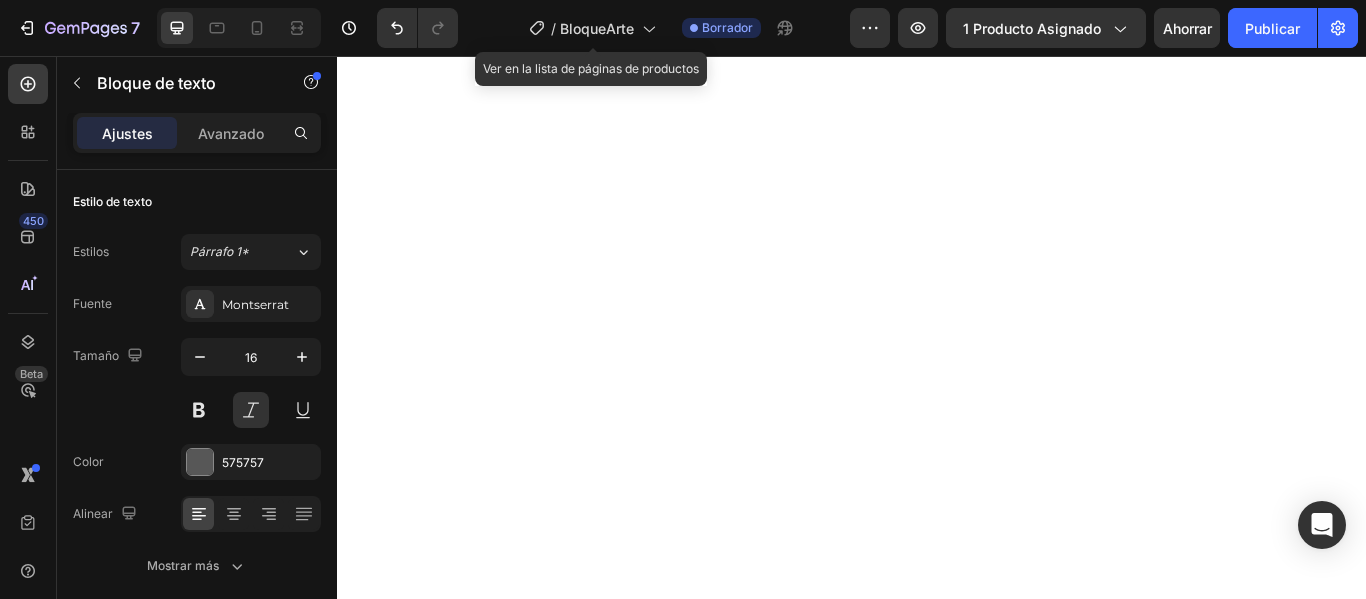 scroll, scrollTop: 0, scrollLeft: 0, axis: both 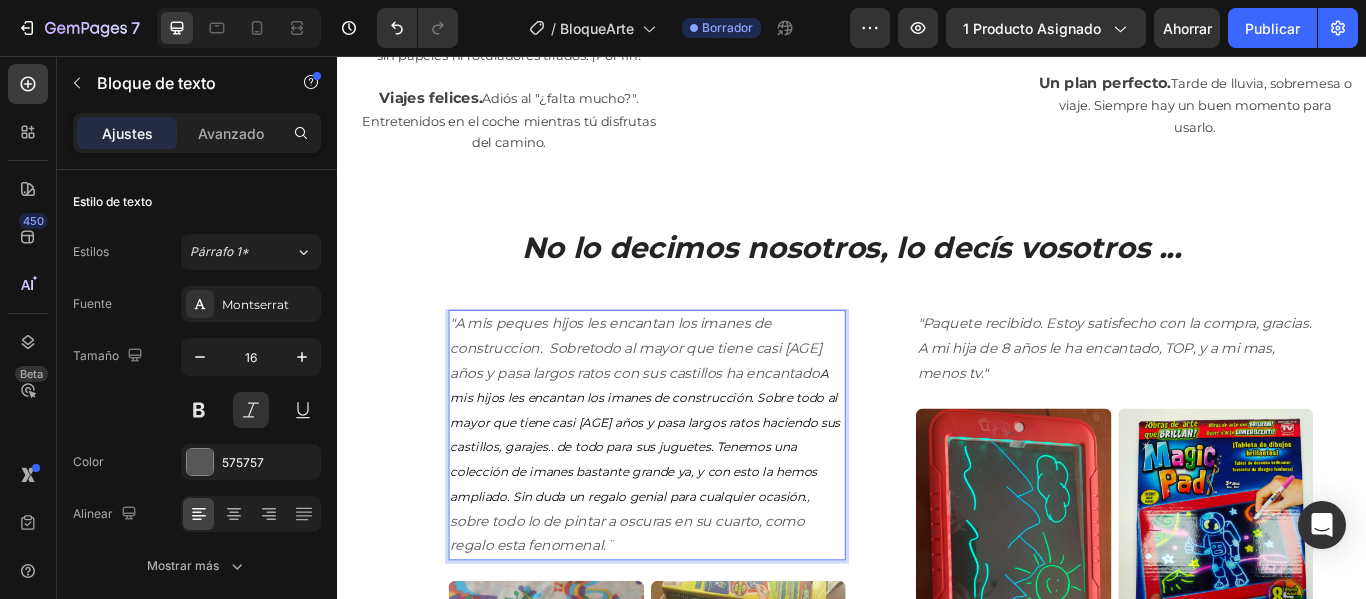 click on ""A mis peques hijos les encantan los imanes de construccion.  Sobretodo al mayorque tiene casi [AGE] años dey pasa largos ratos con sus castiles ha encantado A mis hijos les encantan los imanes de construccion. Sobre todo al mayor que tiene casi [AGE] años y pasa largos ratos haciendo sus castillos, garajes.. de todo para sus juguetes. Tenemos una colección de imanes bastante grande ya, y con esto la hemos ampliado. Sin duda un regalo genial para cualquier ocasión. , sobre todo lo de pintar a oscuras en su cuarto, como regalo esta fenomenal.¨" at bounding box center [697, 498] 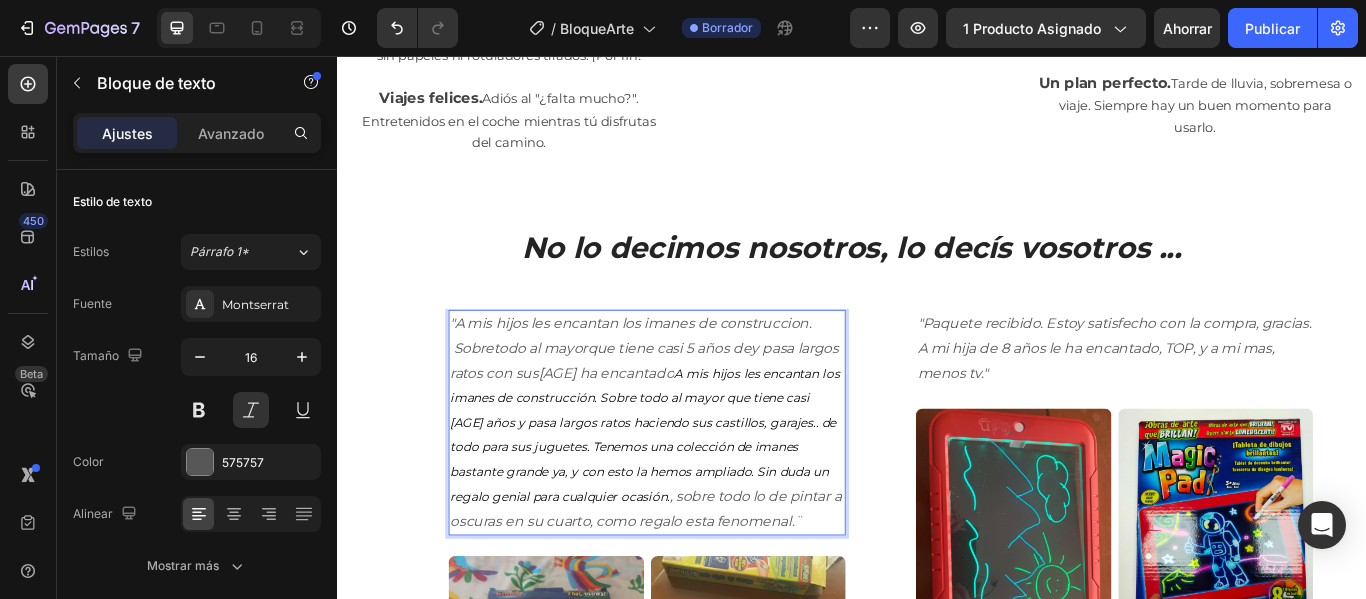 click on ""A mis hijos les encantan los imanes de construccion.  Sobretodo al mayorque tiene casi 5 años dey pasa largos ratos con sus[AGE] ha encantado A mis hijos les encantan los imanes de construccion. Sobre todo al mayor que tiene casi 5 años y pasa largos ratos haciendo sus castillos, garajes.. de todo para sus juguetes. Tenemos una colección de imanes bastante grande ya, y con esto la hemos ampliado. Sin duda un regalo genial para cualquier ocasión. , sobre todo lo de pintar a oscuras en su cuarto, como regalo esta fenomenal.¨" at bounding box center [697, 483] 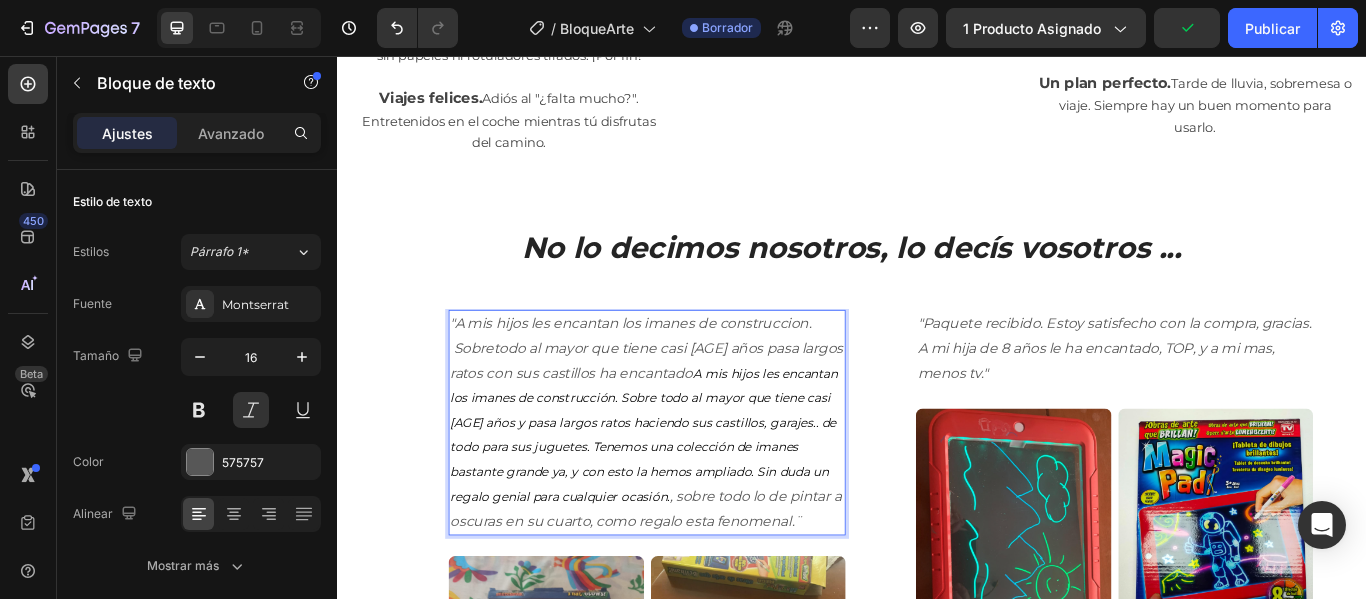 click on "A mis hijos les encantan los imanes de construccion. Sobretodo al mayor que tiene casi [AGE] años pasa largos ratos con sus castiles ha encantado A mis hijos les encantan los imanes de construcción. Sobre todo al mayor que tiene casi [AGE] años y pasa largos ratos haciendo sus castillos, garajes.. de todo para sus juguetes. Tenemos una colección de imanes bastante grande ya, y con esto la hemos ampliado. Sin duda un regalo genial para cualquier ocasión. , sobre todo lo de pintar a oscuras en su cuarto, como regalo esta fenomenal.¨" at bounding box center [697, 483] 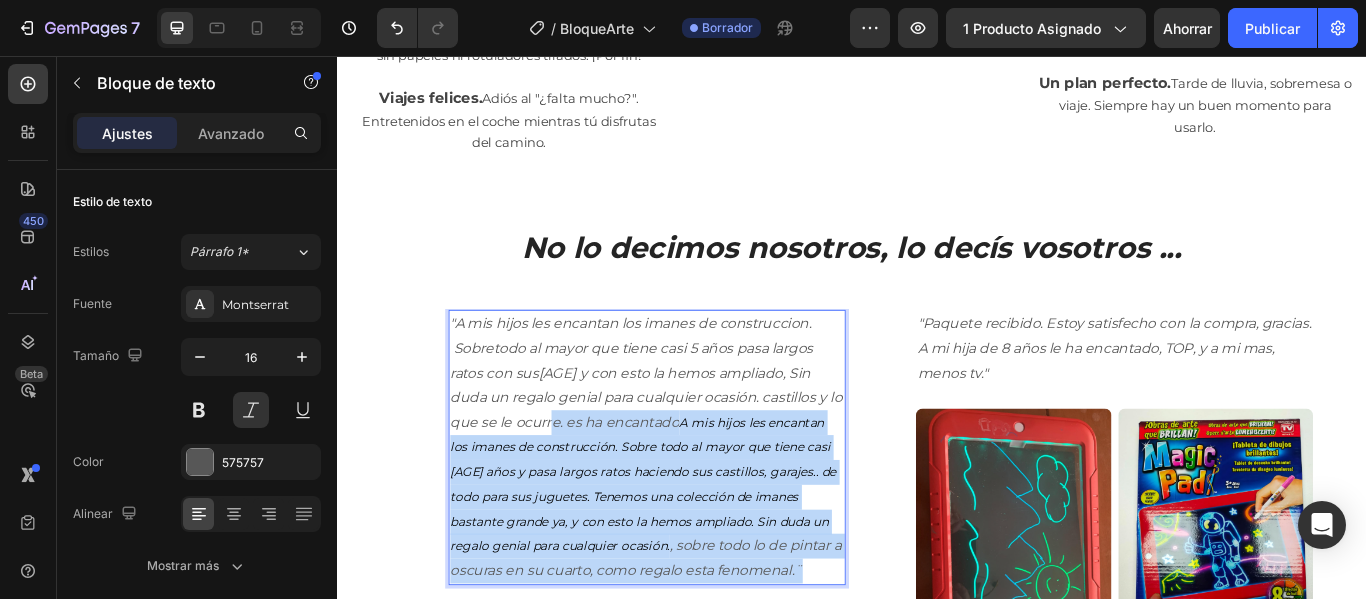 scroll, scrollTop: 2980, scrollLeft: 0, axis: vertical 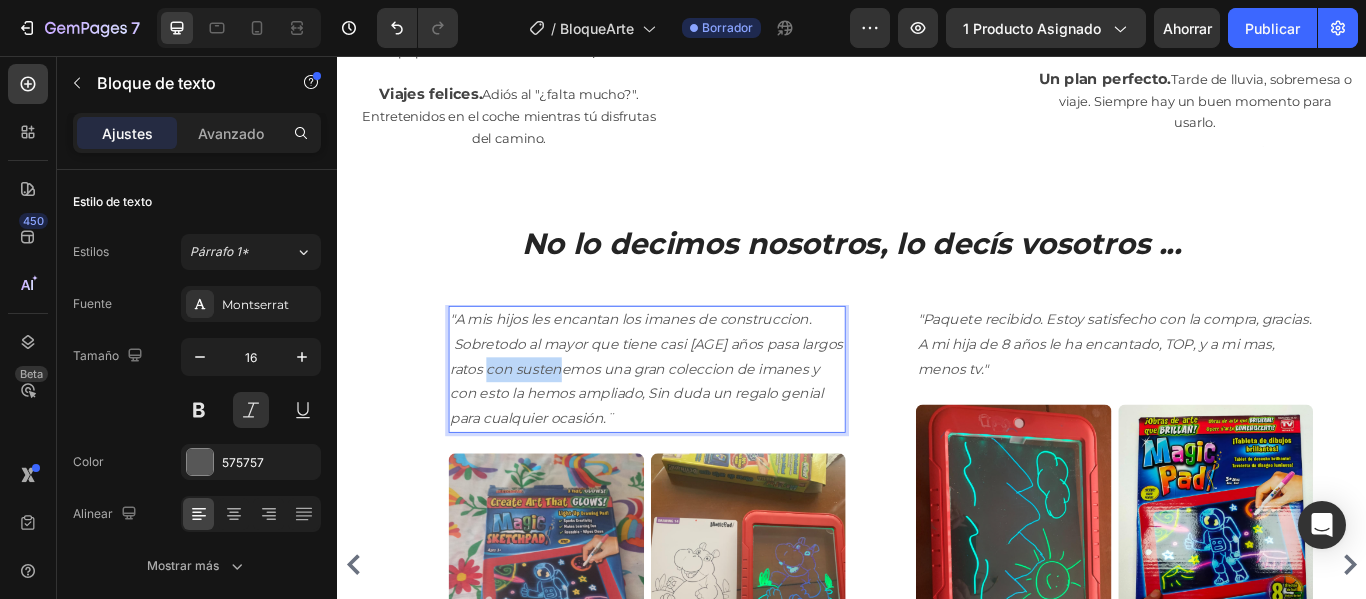 drag, startPoint x: 581, startPoint y: 414, endPoint x: 542, endPoint y: 464, distance: 63.411354 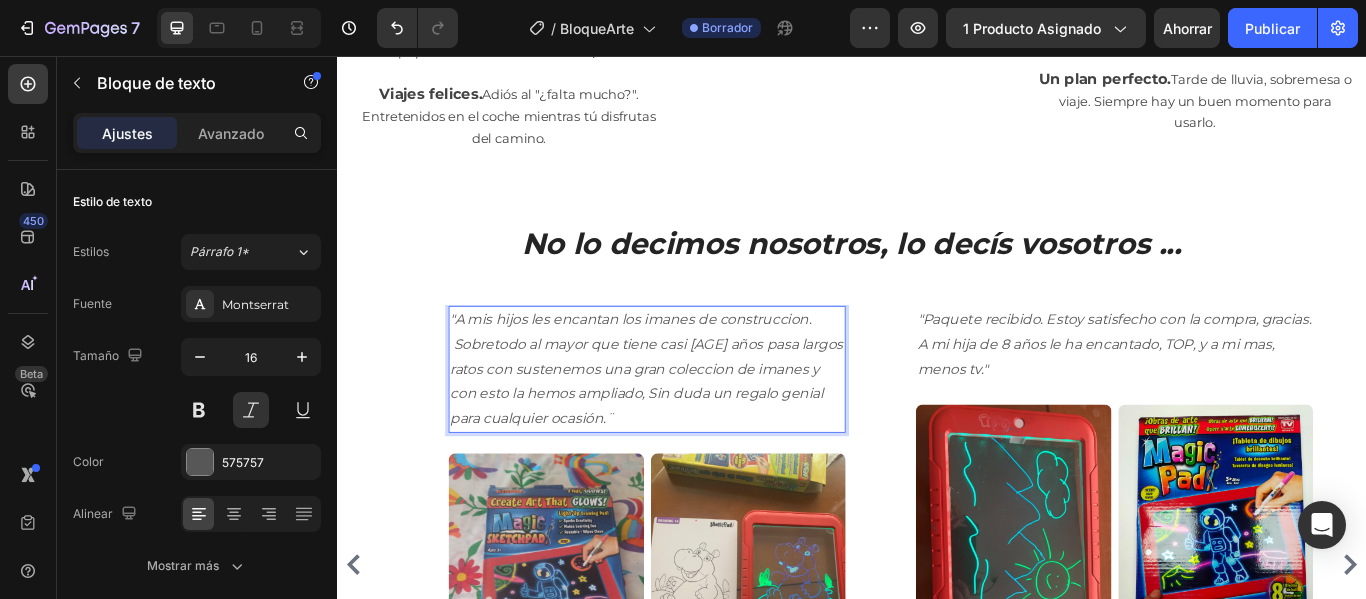click on ""A mis hijos les encantan los imanes de construccion.  Sobretodo al mayor que tiene casi [AGE] años pasa largos ratos con sustenemos una gran coleccion de imanes y con esto la hemos ampliado, Sin duda un regalo genial para cualquier ocasión.¨" at bounding box center [697, 421] 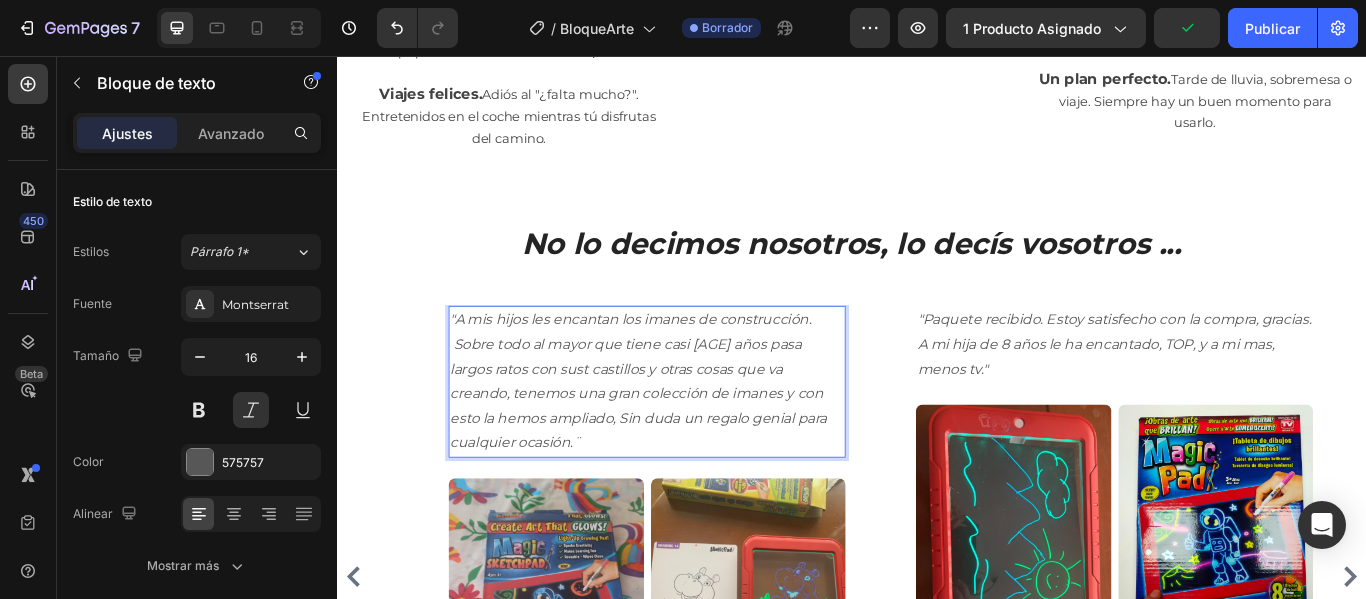 click on ""A mis hijos les encantan los imanes de construcción.  Sobre todo al mayor que tiene casi [AGE] años pasa largos ratos con sust castillos y otras cosas que va creando, tenemos una gran colección de imanes y con esto la hemos ampliado, Sin duda un regalo genial para cualquier ocasión.¨" at bounding box center (697, 435) 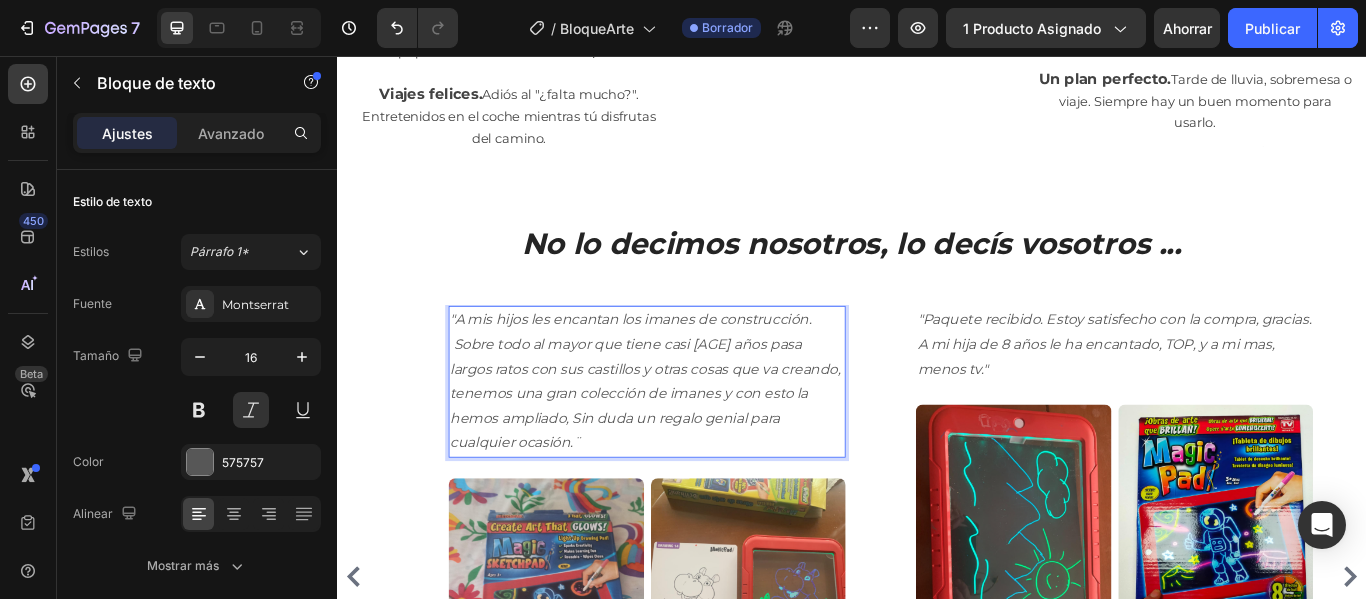 click on ""A mis hijos les encantan los imanes de construcción.  Sobre todo al mayor que tiene casi [AGE] años pasa largos ratos con sus castillos y otras cosas que va creando, tenemos una gran colección de imanes y con esto la hemos ampliado, Sin duda un regalo genial para cualquier ocasión.¨" at bounding box center [697, 435] 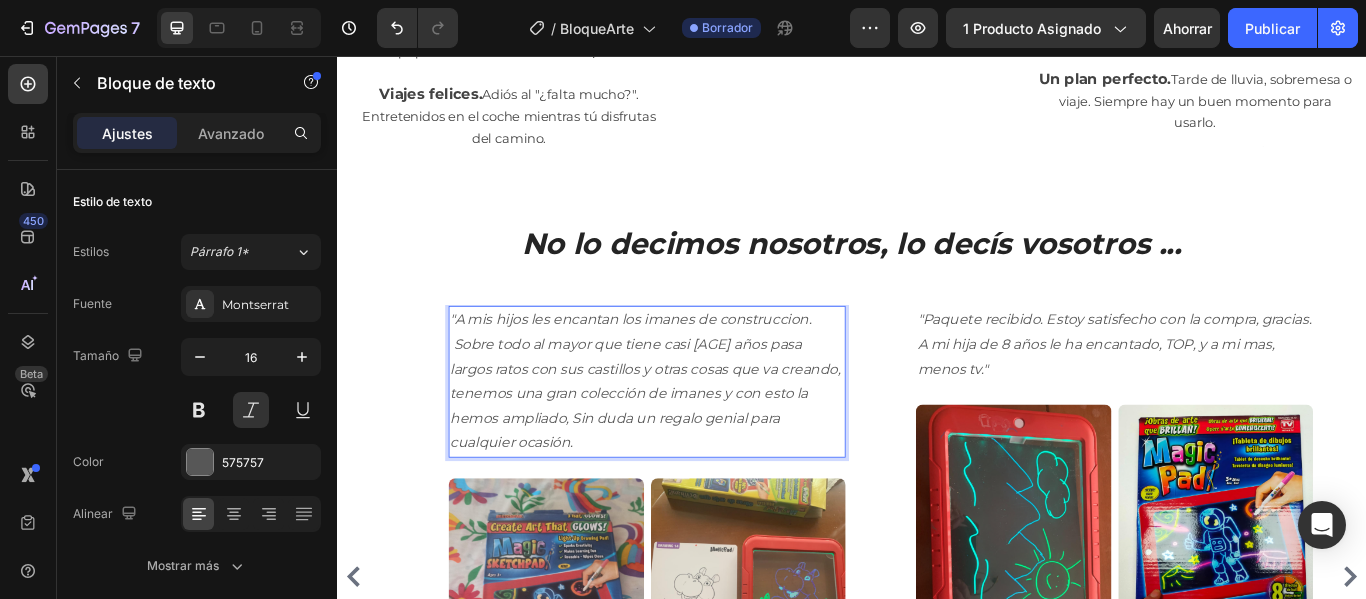 click on ""A mis hijos les encantan los imanes de construccion.  Sobre todo al mayor que tiene casi [AGE] años pasa largos ratos con sus castillos y otras cosas que va creando, tenemos una gran colección de imanes y con esto la hemos ampliado, Sin duda un regalo genial para cualquier ocasión." at bounding box center [697, 435] 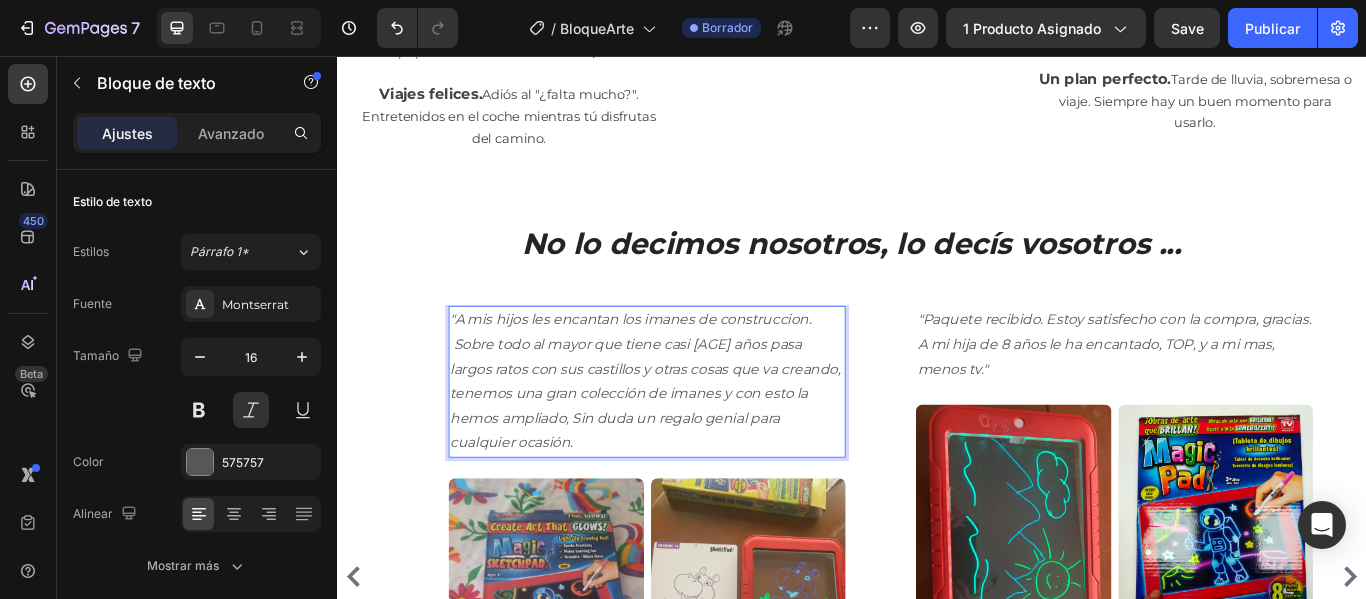 click on ""A mis hijos les encantan los imanes de construccion.  Sobre todo al mayor que tiene casi [AGE] años pasa largos ratos con sus castillos y otras cosas que va creando, tenemos una gran colección de imanes y con esto la hemos ampliado, Sin duda un regalo genial para cualquier ocasión." at bounding box center [697, 435] 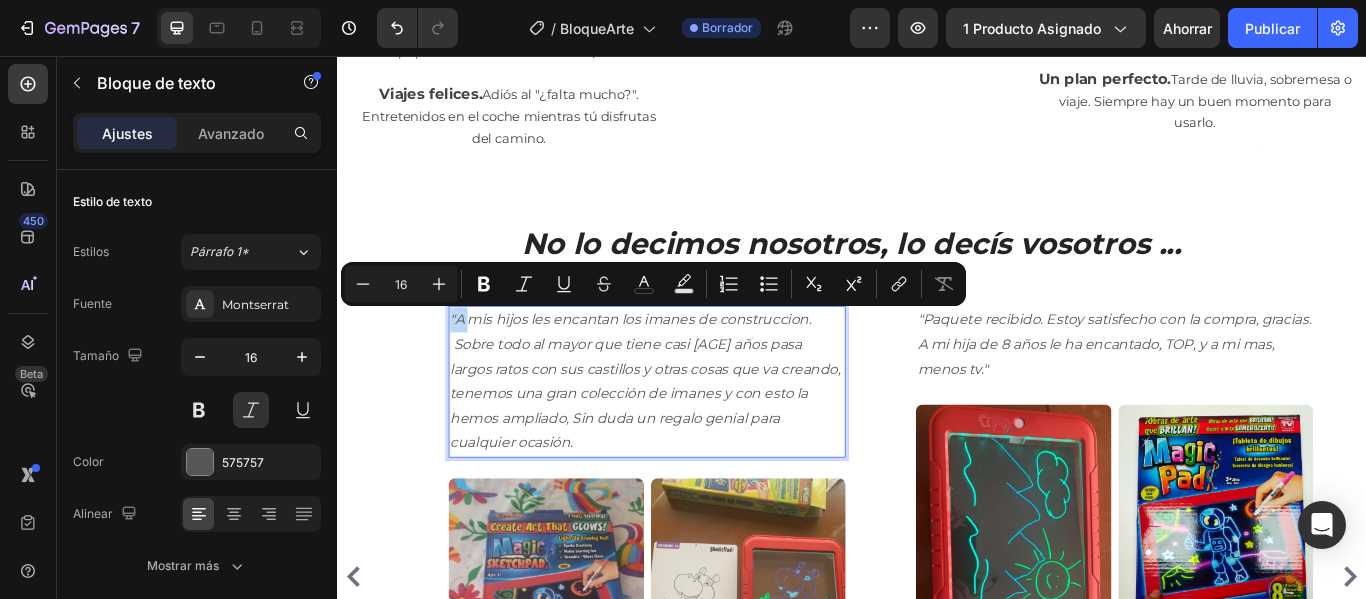 copy on ""A" 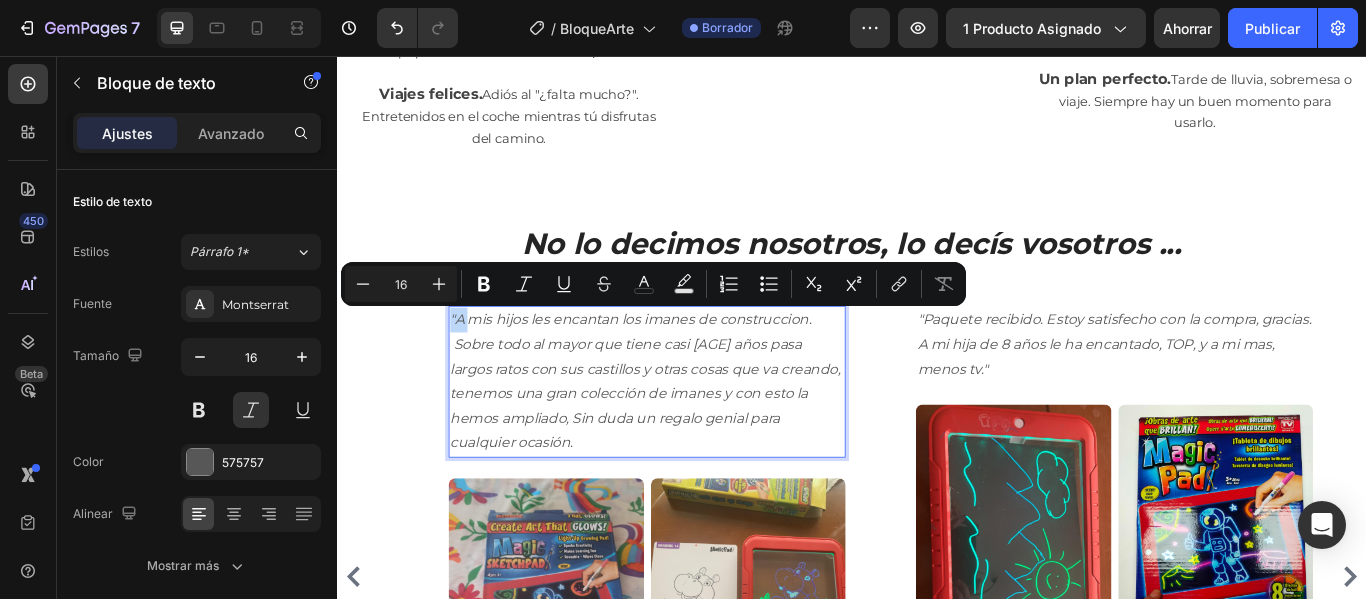 click on ""A mis hijos les encantan los imanes de construccion.  Sobre todo al mayor que tiene casi [AGE] años pasa largos ratos con sus castillos y otras cosas que va creando, tenemos una gran colección de imanes y con esto la hemos ampliado, Sin duda un regalo genial para cualquier ocasión." at bounding box center (697, 435) 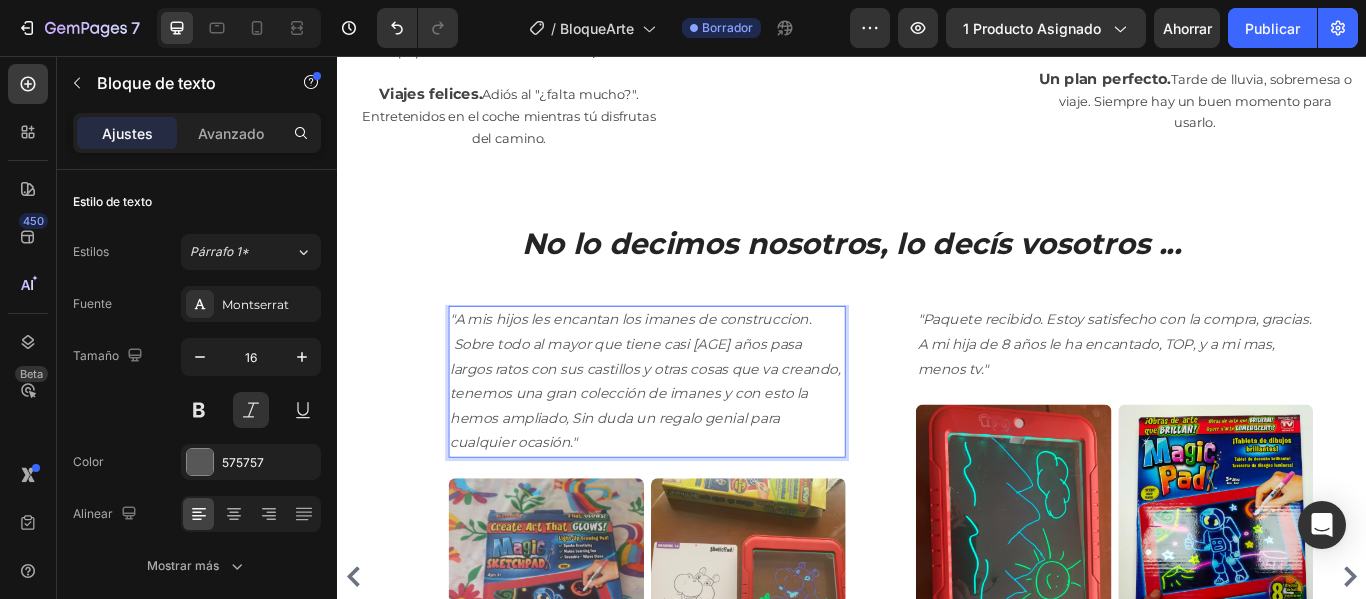 click on ""A mis hijos les encantan los imanes de construccion.  Sobre todo al mayor que tiene casi [AGE] años pasa largos ratos con sus castillos y otras cosas que va creando, tenemos una gran colección de imanes y con esto la hemos ampliado, Sin duda un regalo genial para cualquier ocasión."" at bounding box center (697, 435) 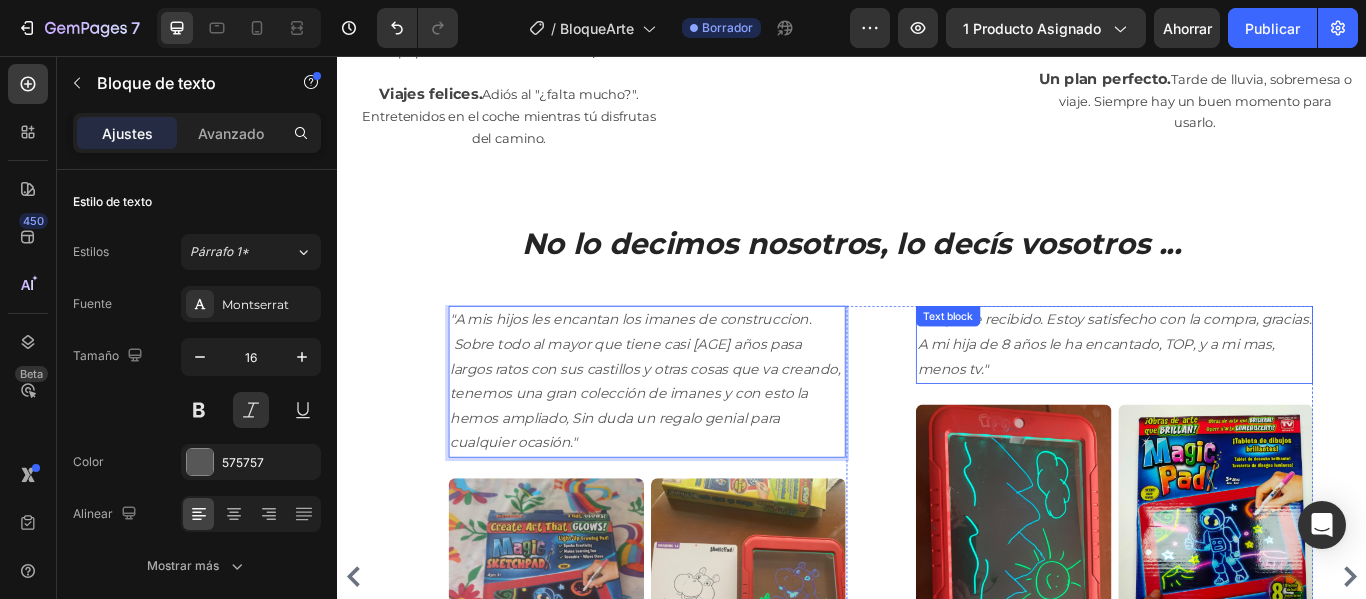 click on ""Paquete recibido. Estoy satisfecho con la compra, gracias. A mi hija de 8 años le ha encantado, TOP, y a mi mas, menos tv."" at bounding box center (1242, 392) 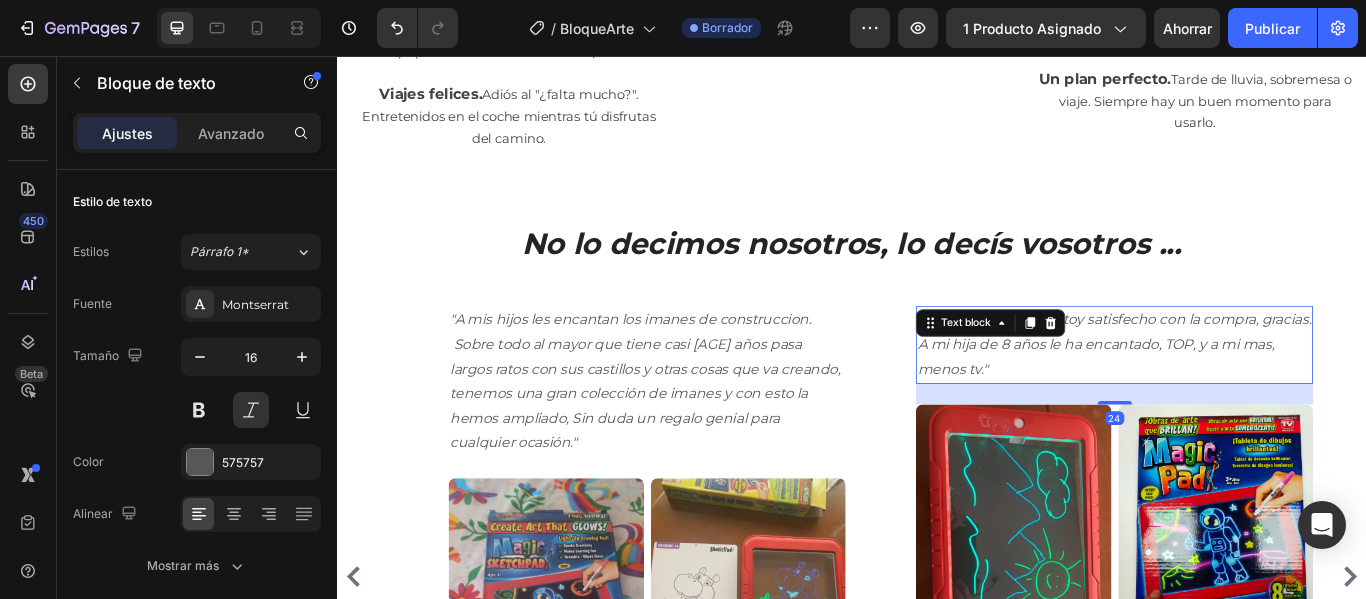 click on ""Paquete recibido. Estoy satisfecho con la compra, gracias. A mi hija de 8 años le ha encantado, TOP, y a mi mas, menos tv."" at bounding box center (1242, 392) 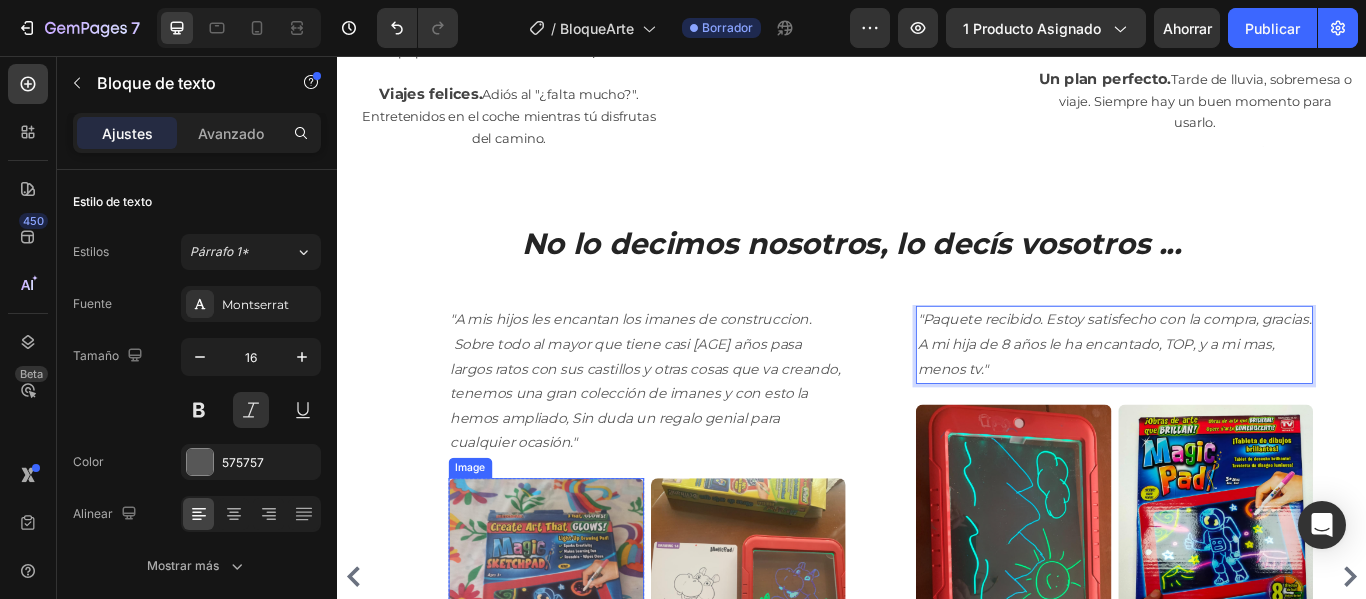 click at bounding box center (580, 699) 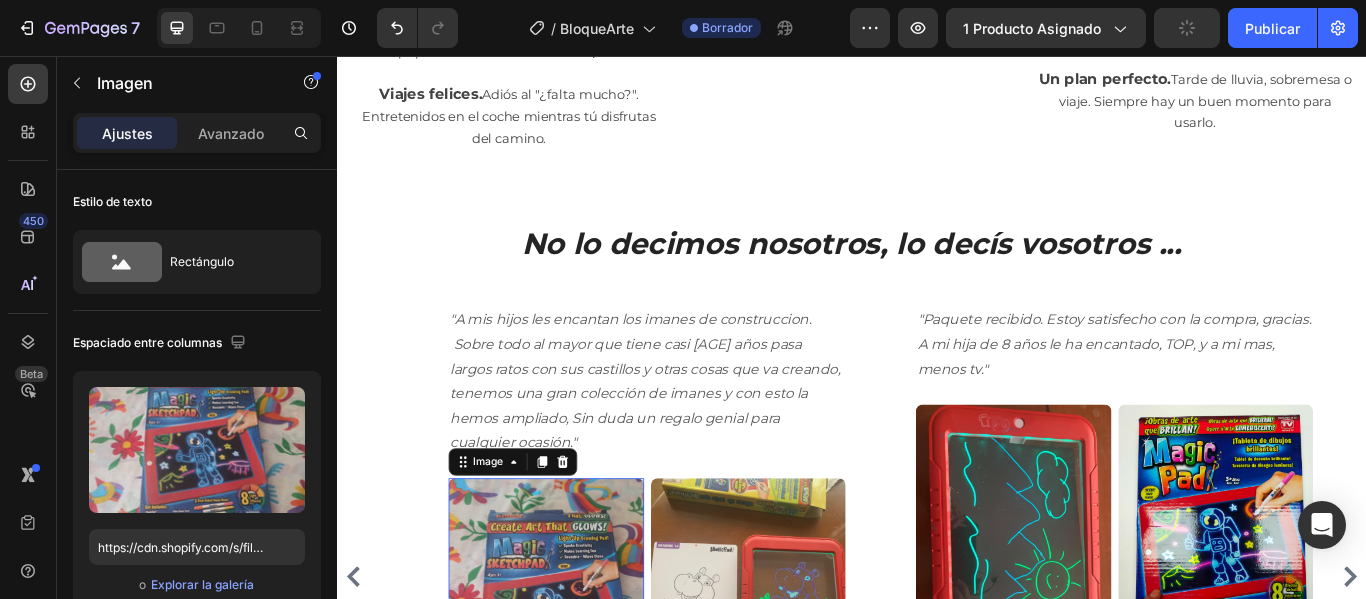 click at bounding box center (580, 699) 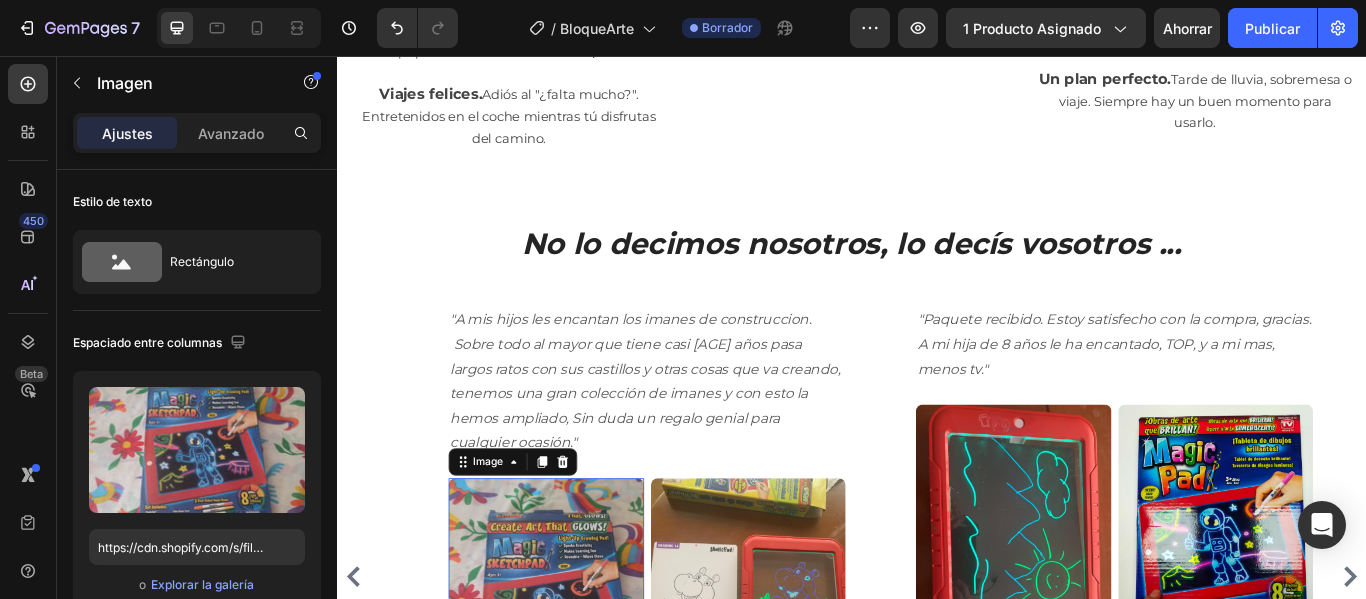 scroll, scrollTop: 3180, scrollLeft: 0, axis: vertical 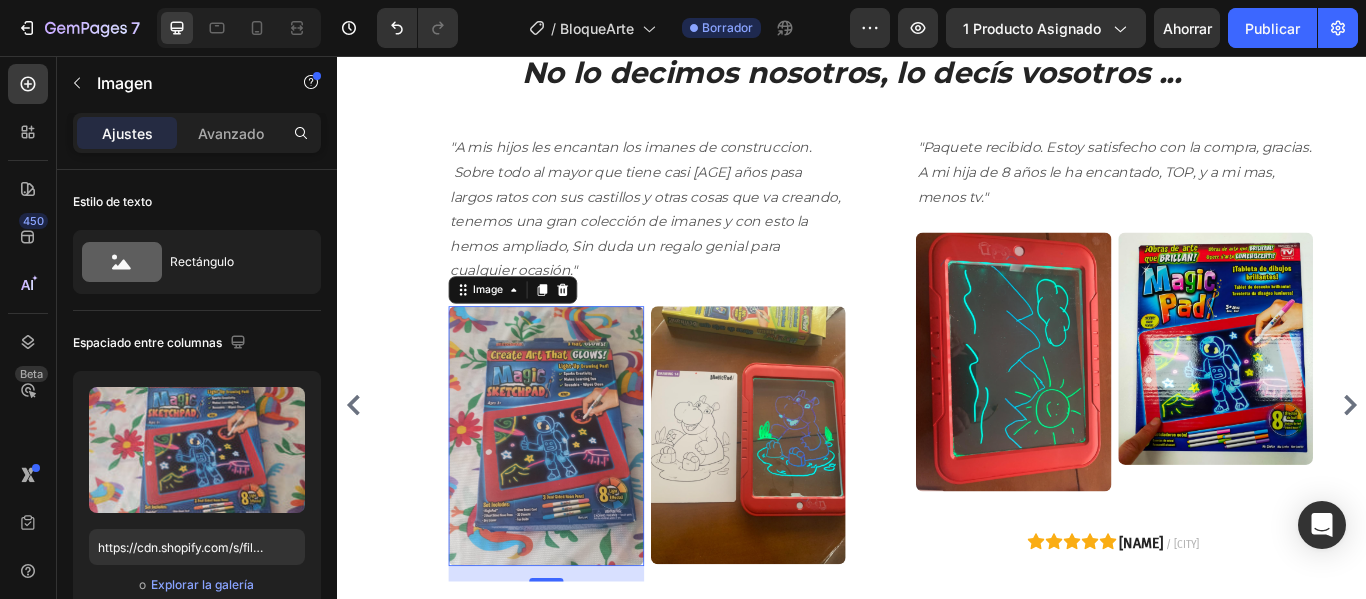click at bounding box center (580, 499) 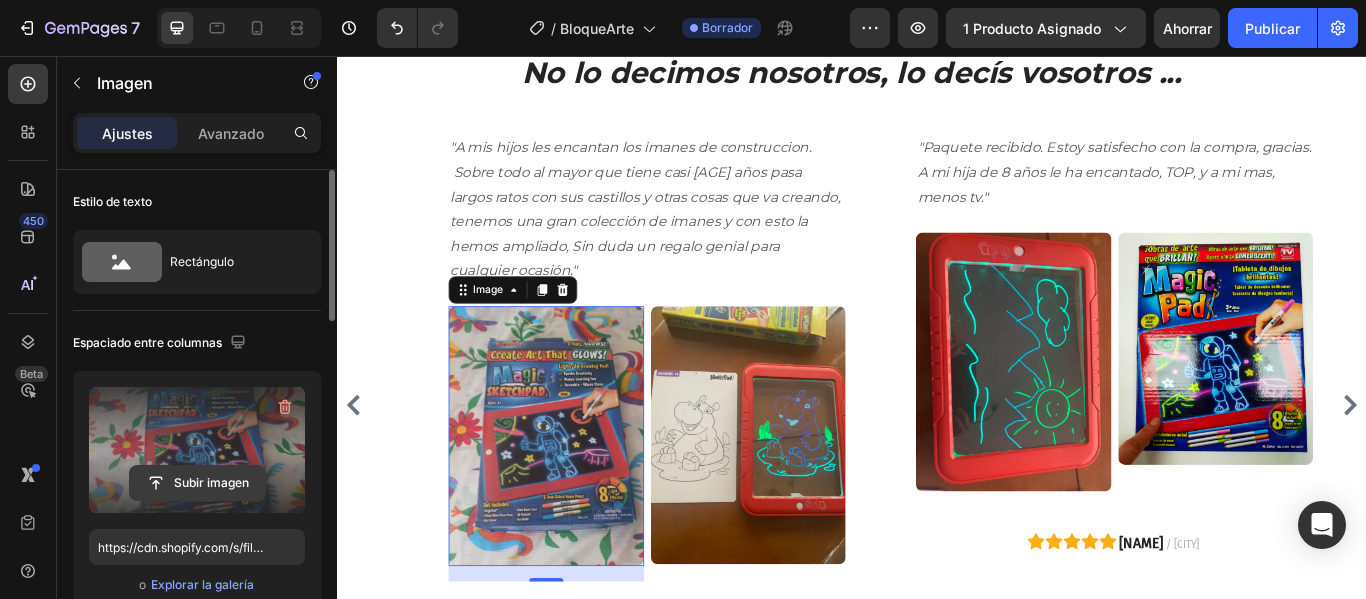 click 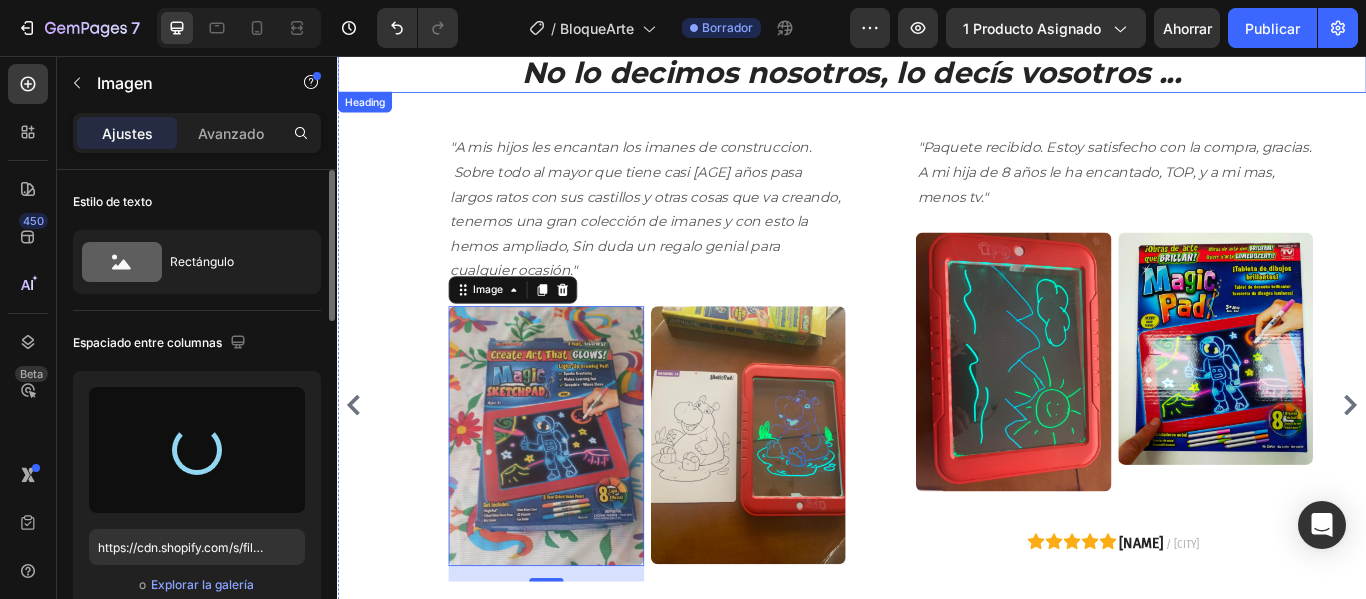 type on "https://cdn.shopify.com/s/files/1/0905/5384/4046/files/gempages_559748872570667813-22adb811-c69f-4400-88fc-d82179d51545.png" 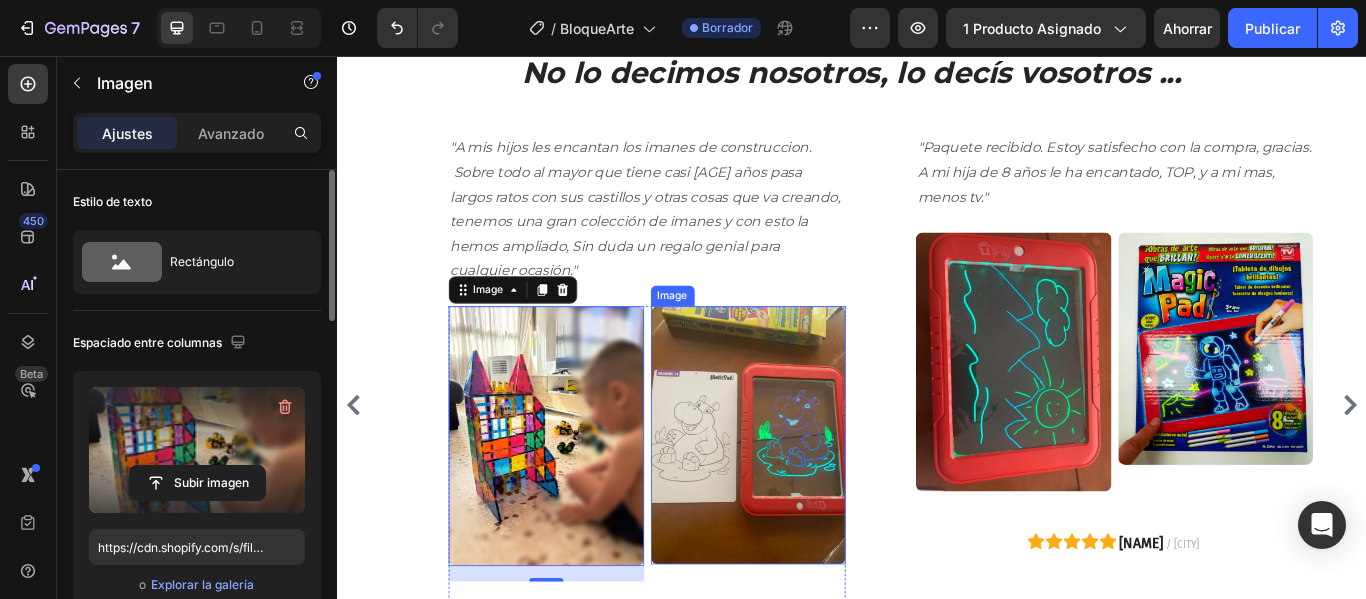 click at bounding box center (816, 498) 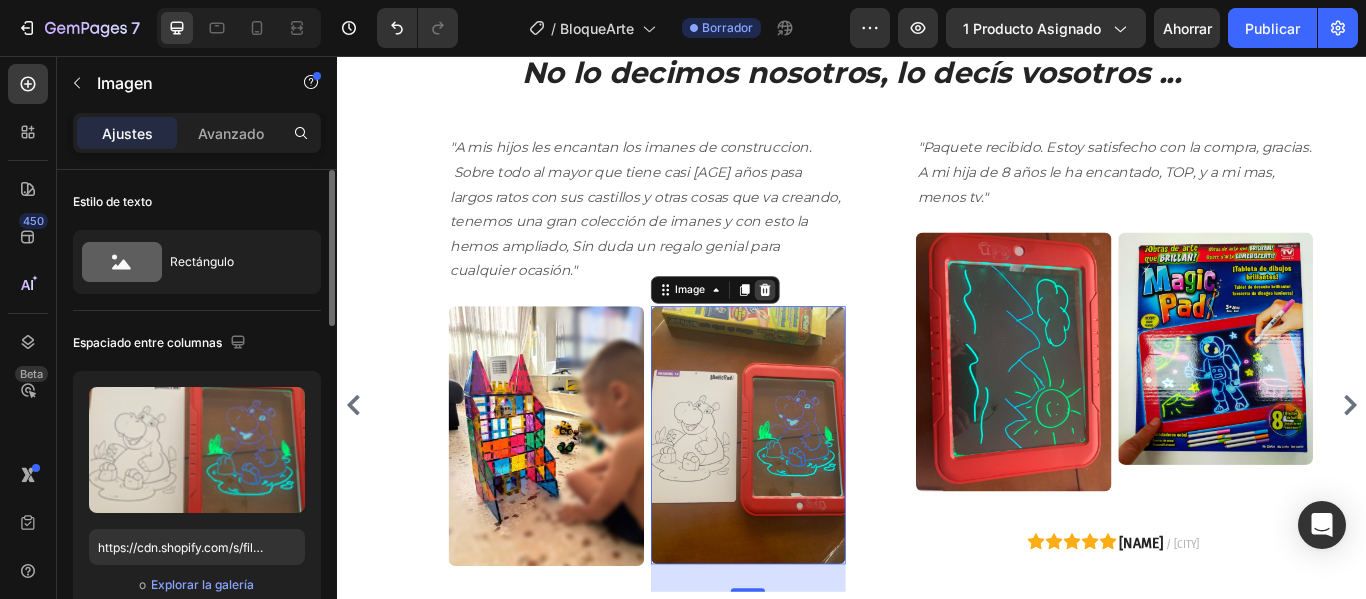 click 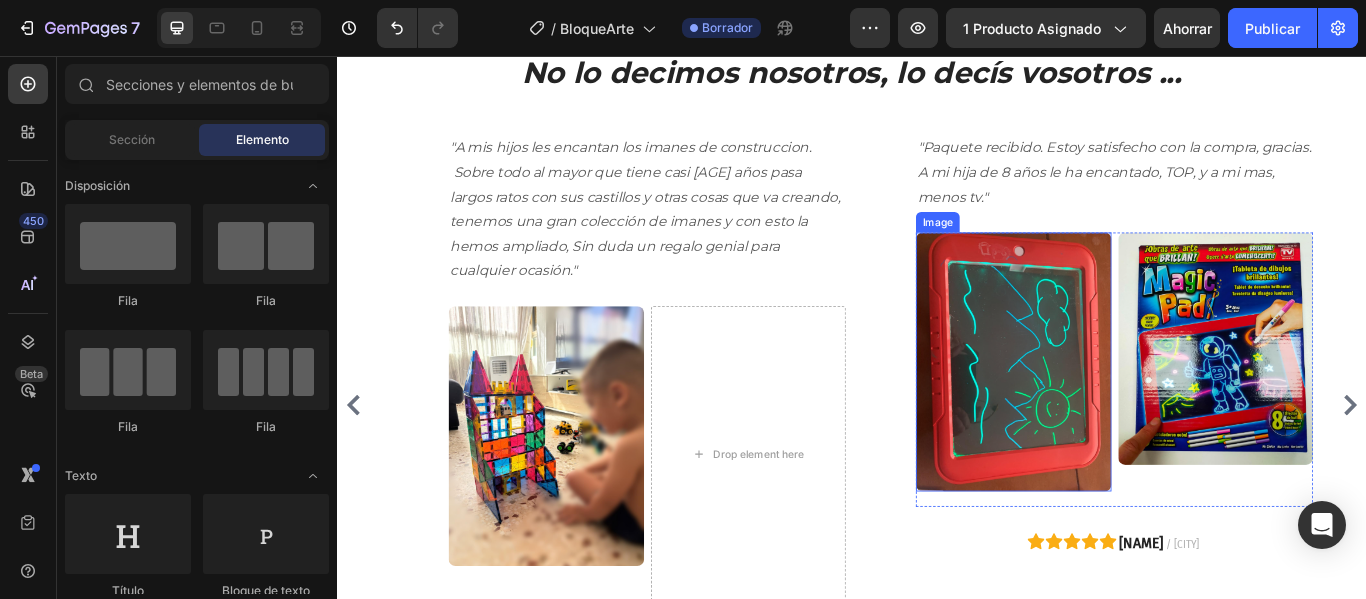 click at bounding box center (1125, 413) 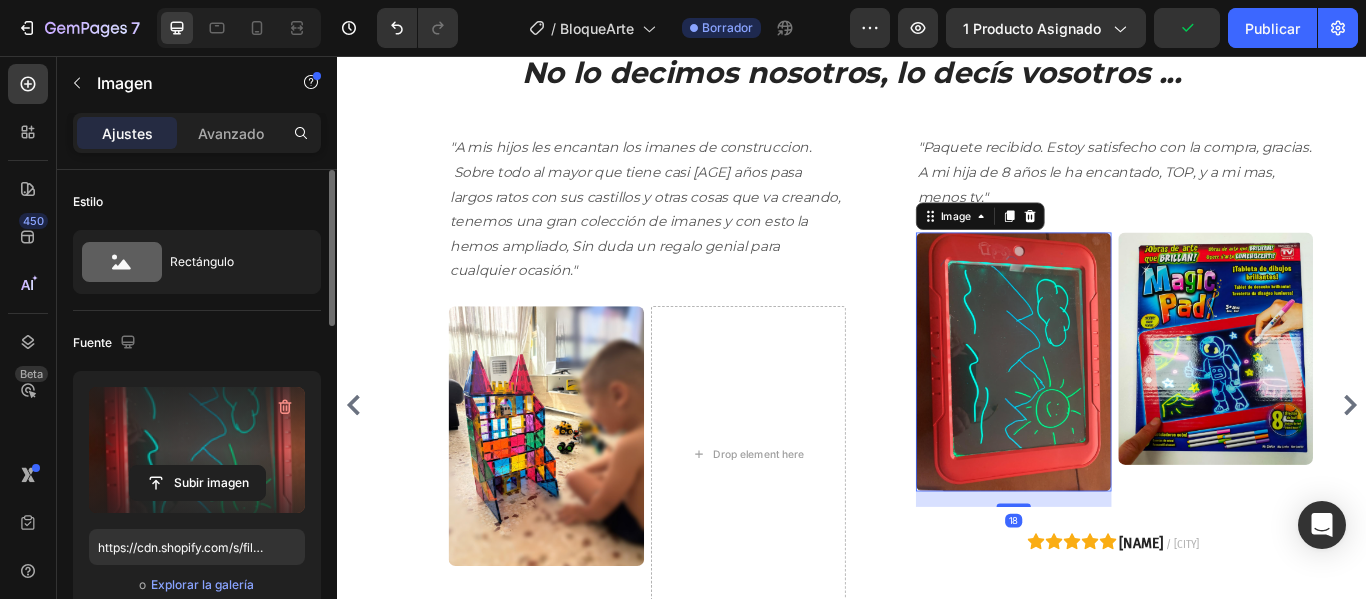 click at bounding box center (197, 450) 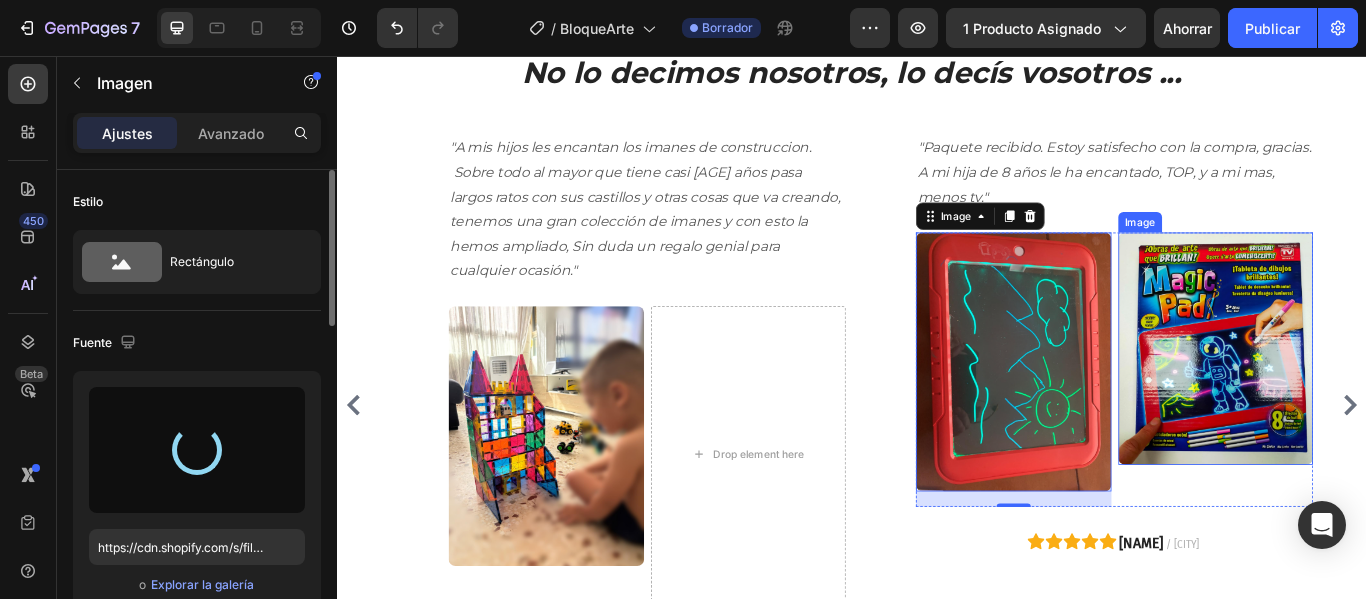 click at bounding box center (1361, 397) 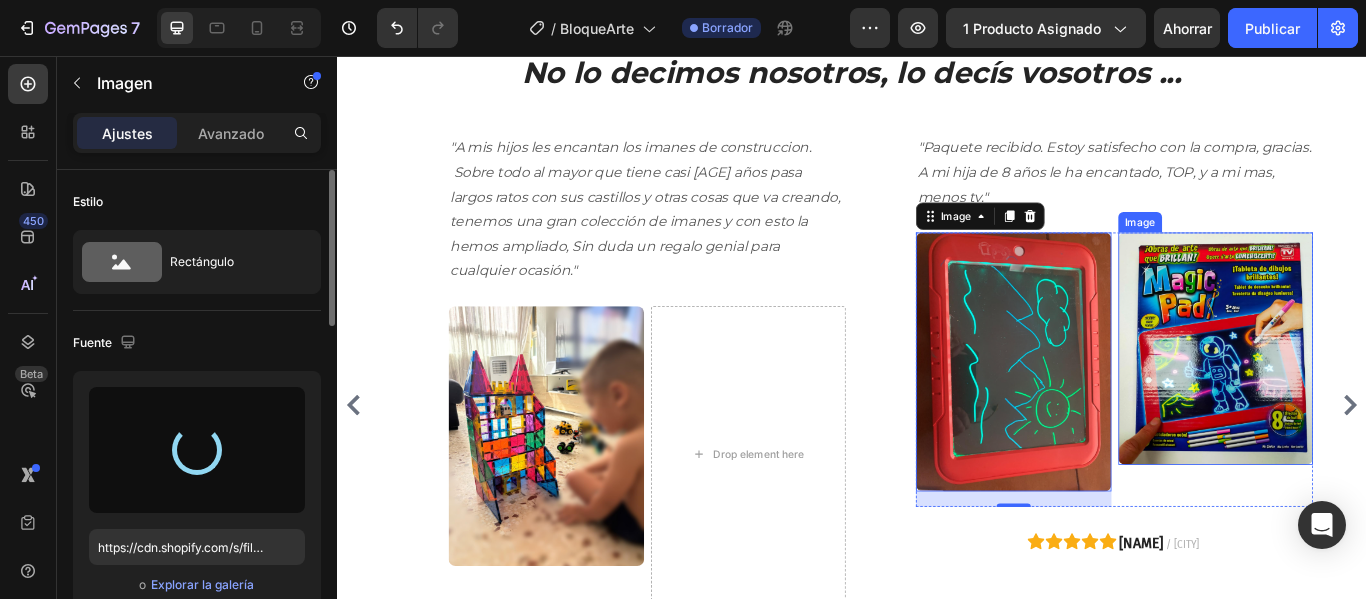 click at bounding box center [1361, 397] 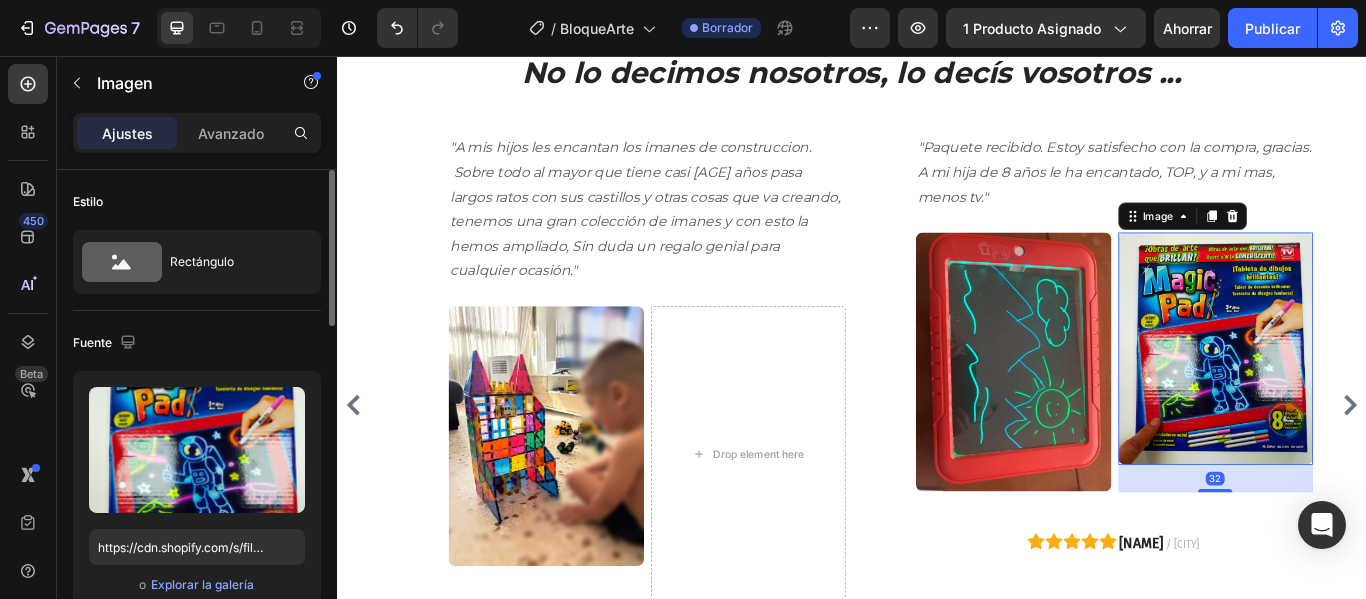 click at bounding box center (1125, 413) 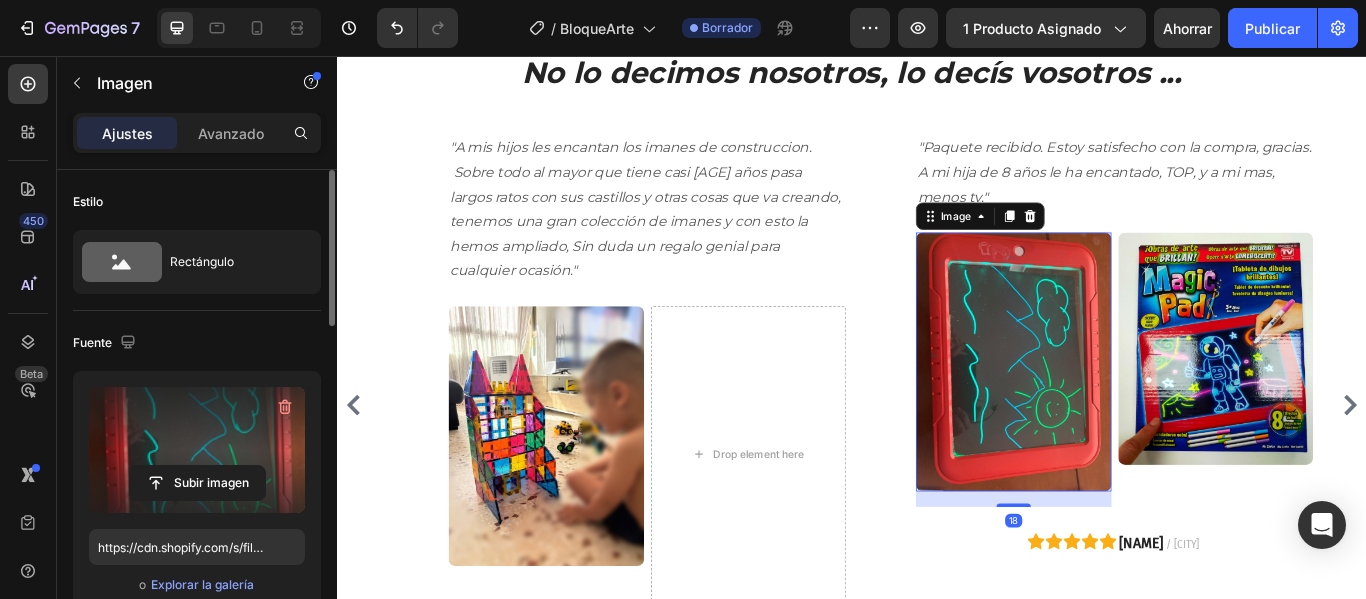 click at bounding box center (197, 450) 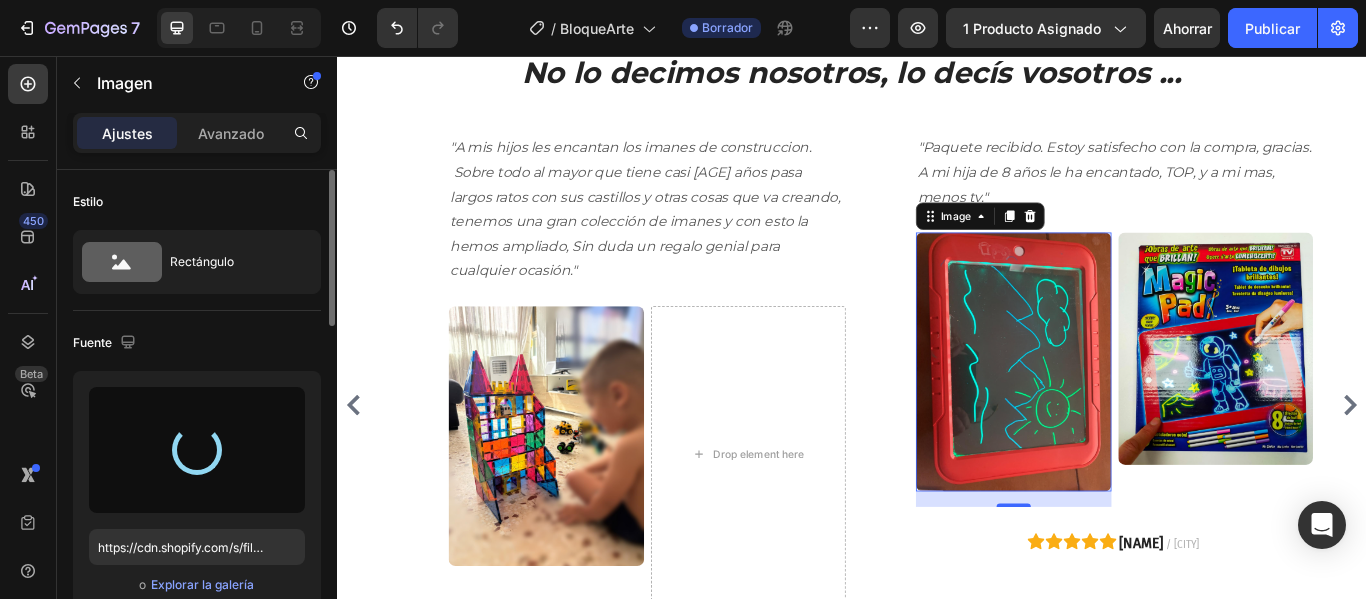type on "https://cdn.shopify.com/s/files/1/0905/5384/4046/files/gempages_559748872570667813-4c778eca-c49f-45f4-ba05-c026910e6b03.png" 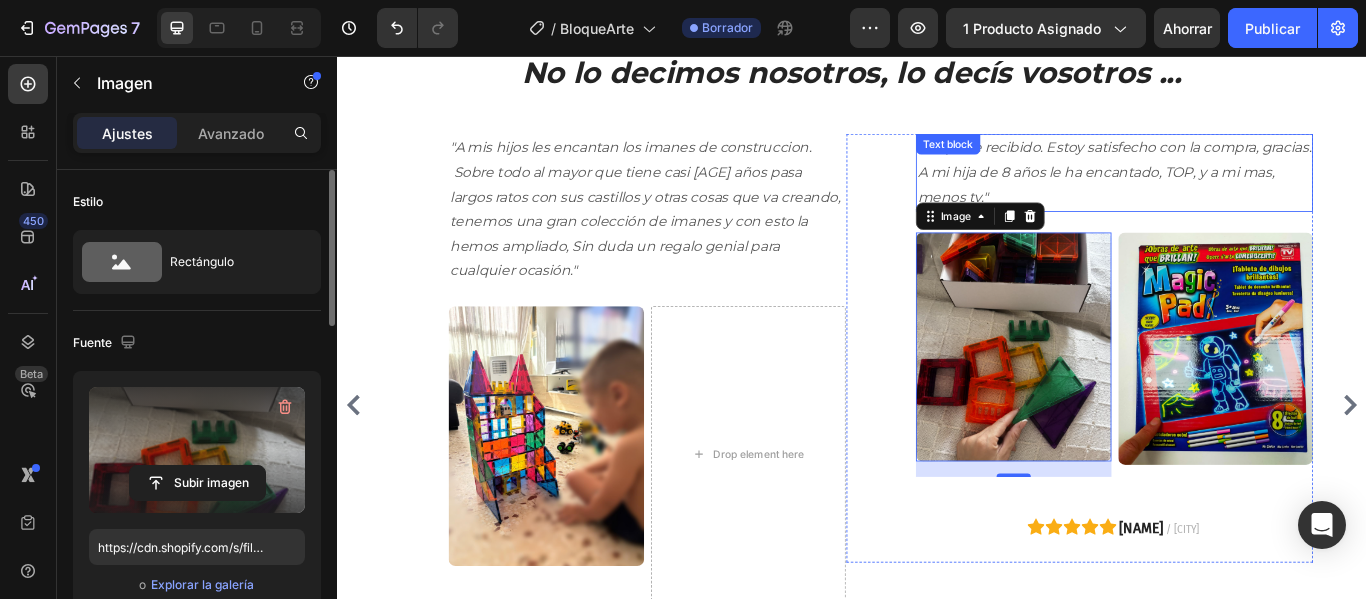 click on ""Paquete recibido. Estoy satisfecho con la compra, gracias. A mi hija de 8 años le ha encantado, TOP, y a mi mas, menos tv."" at bounding box center (1242, 192) 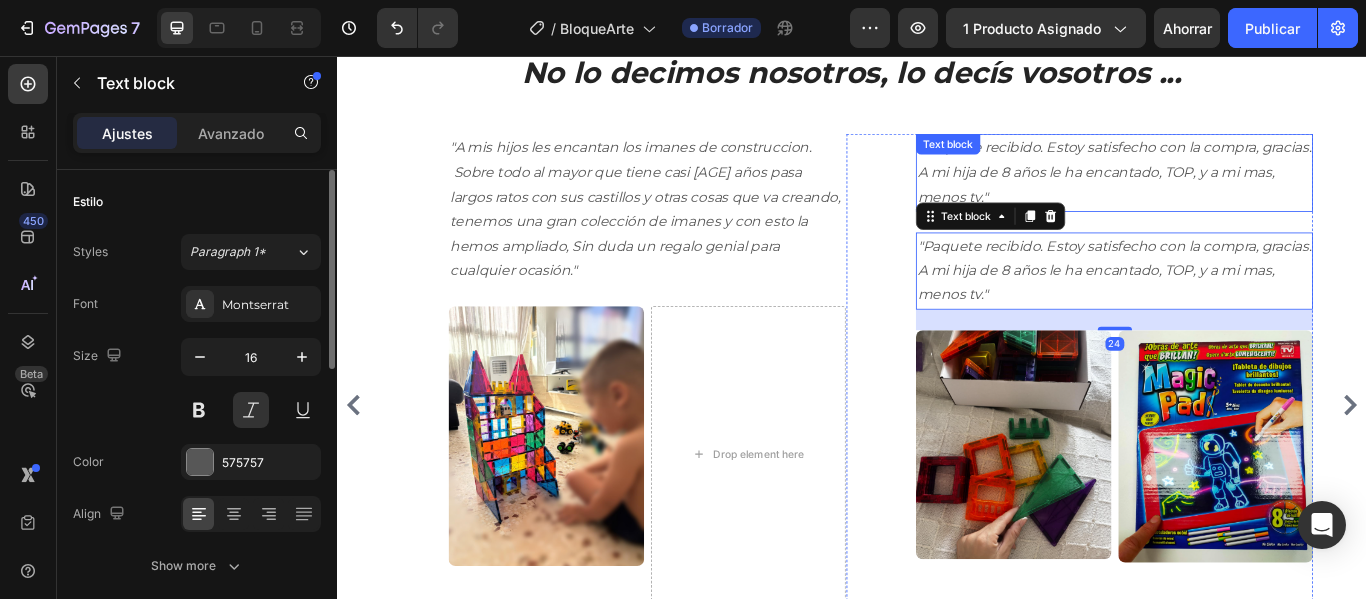 click on ""Paquete recibido. Estoy satisfecho con la compra, gracias. A mi hija de 8 años le ha encantado, TOP, y a mi mas, menos tv."" at bounding box center (1242, 192) 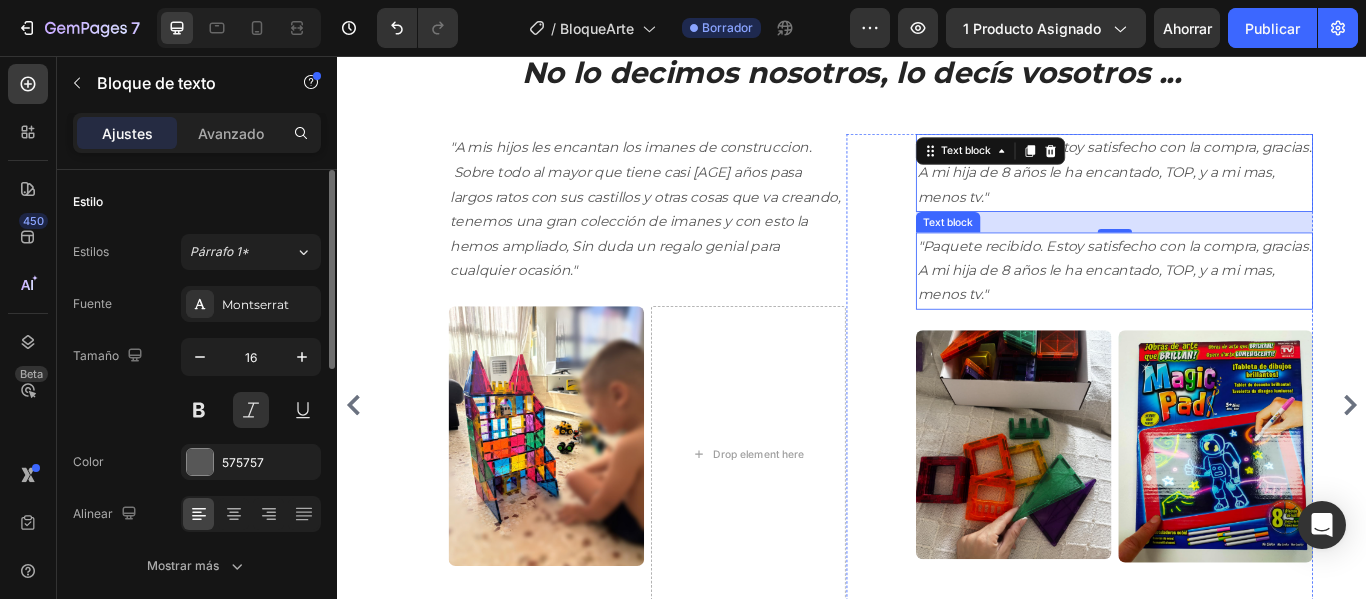 click on ""Paquete recibido. Estoy satisfecho con la compra, gracias. A mi hija de 8 años le ha encantado, TOP, y a mi mas, menos tv."" at bounding box center [1242, 307] 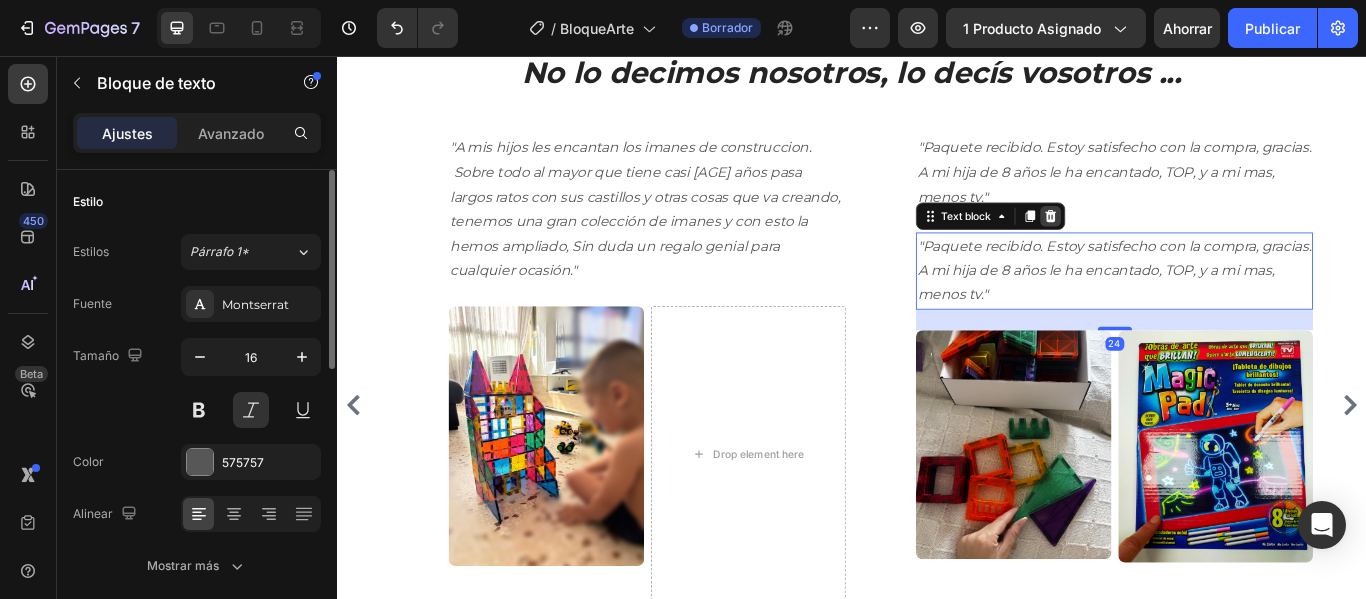 click 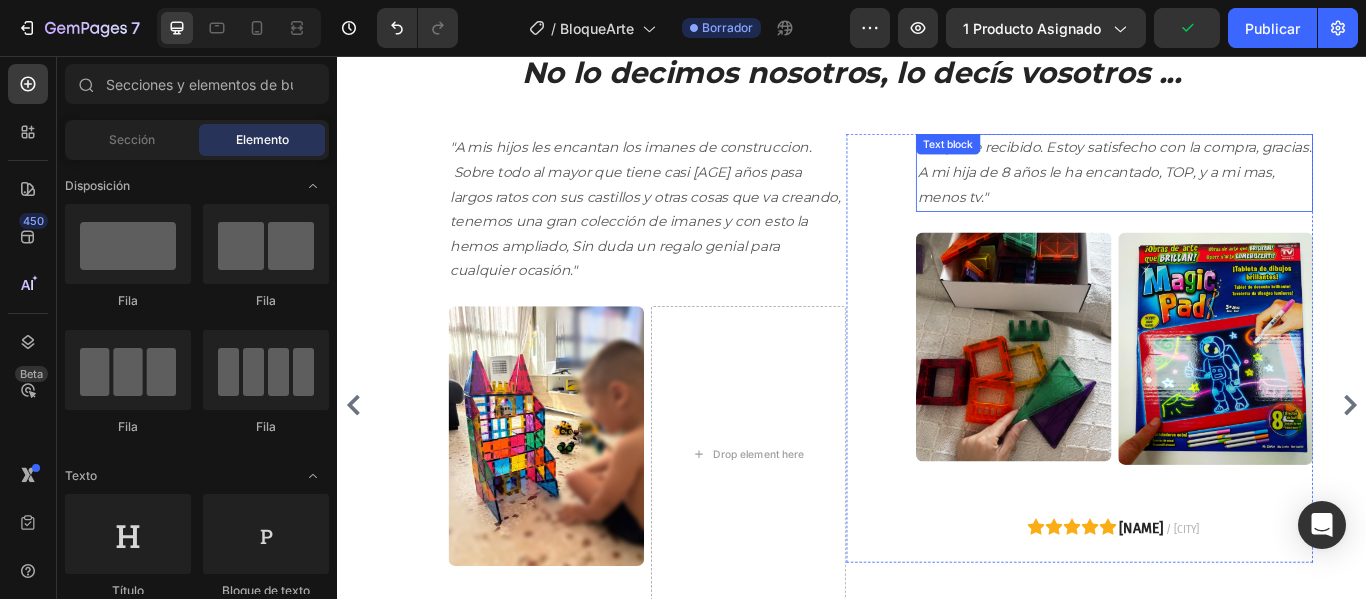 click on ""Paquete recibido. Estoy satisfecho con la compra, gracias. A mi hija de 8 años le ha encantado, TOP, y a mi mas, menos tv."" at bounding box center (1242, 192) 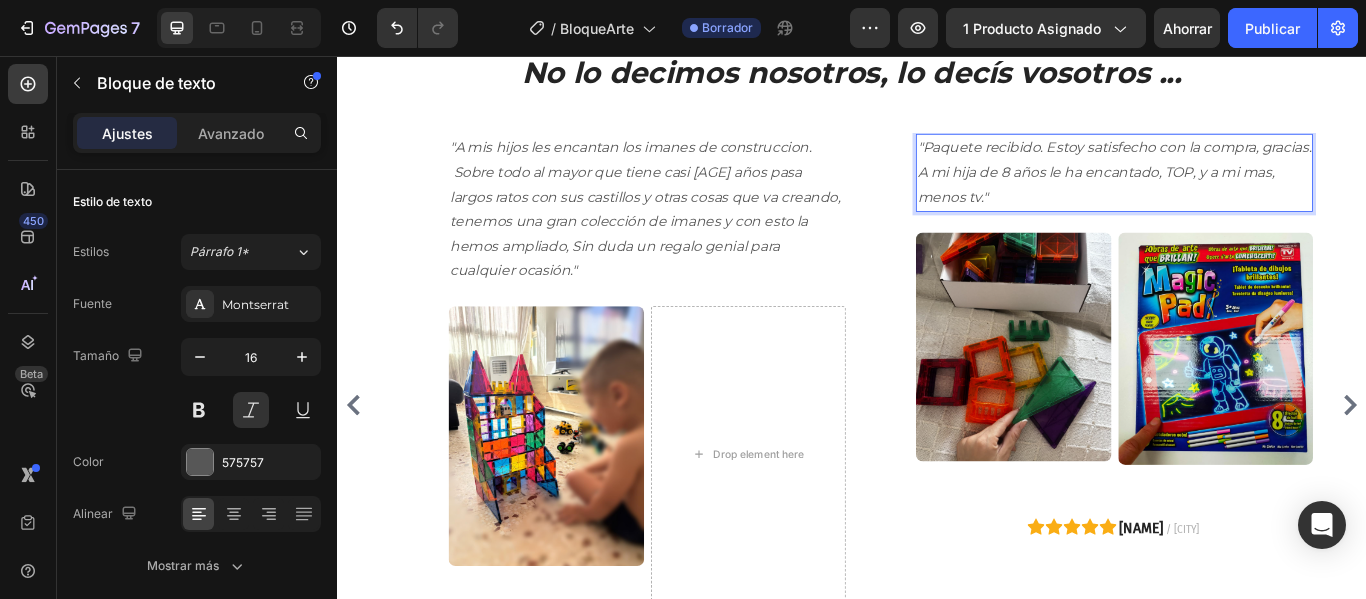 click on ""Paquete recibido. Estoy satisfecho con la compra, gracias. A mi hija de 8 años le ha encantado, TOP, y a mi mas, menos tv."" at bounding box center (1242, 192) 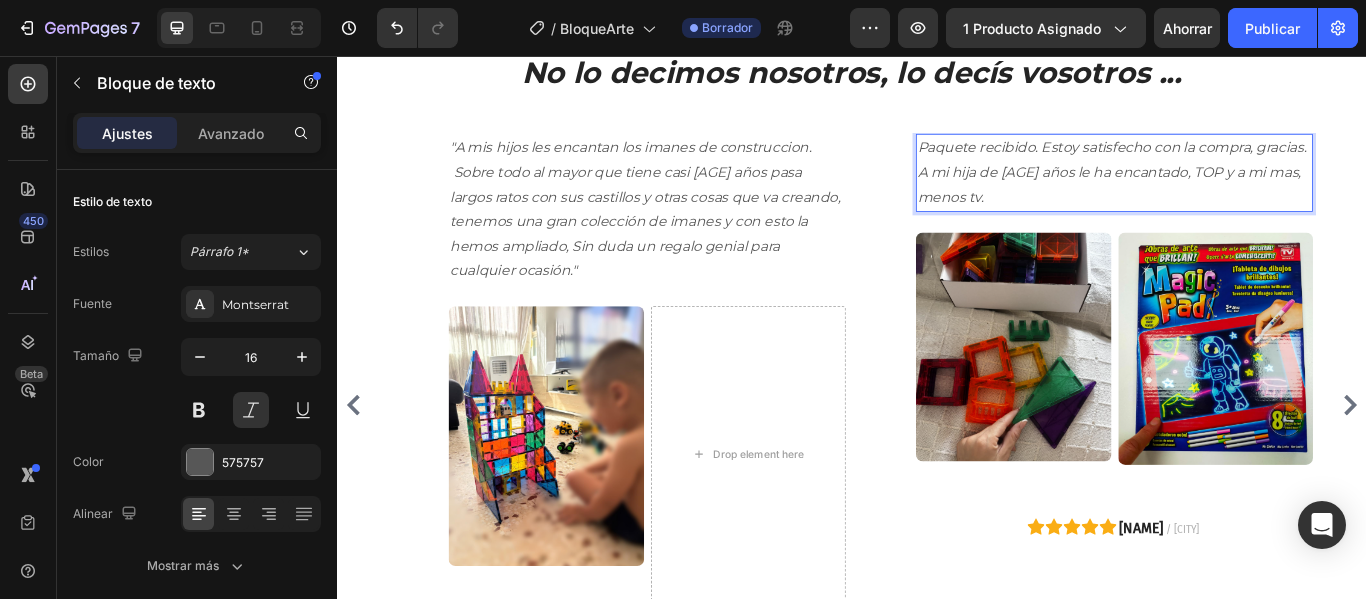click on "Paquete recibido. Estoy satisfecho con la compra, gracias. A mi hija de [AGE] años le ha encantado, TOP y a mi mas, menos tv." at bounding box center [1242, 192] 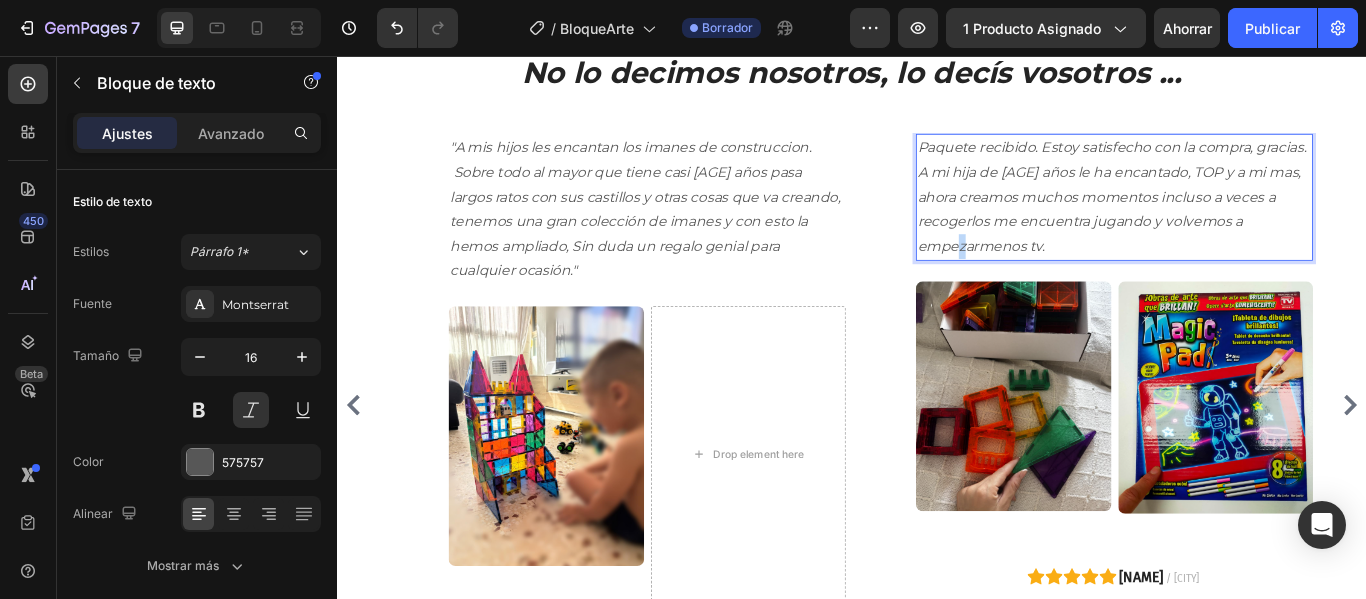 click on "Paquete recibido. Estoy satisfecho con la compra, gracias. A mi hija de [AGE] años le ha encantado, TOP y a mi mas, ahora creamos muchos momentos incluso a veces a recogerlos me encuentra jugando y volvemos a empezarmenos tv." at bounding box center [1242, 221] 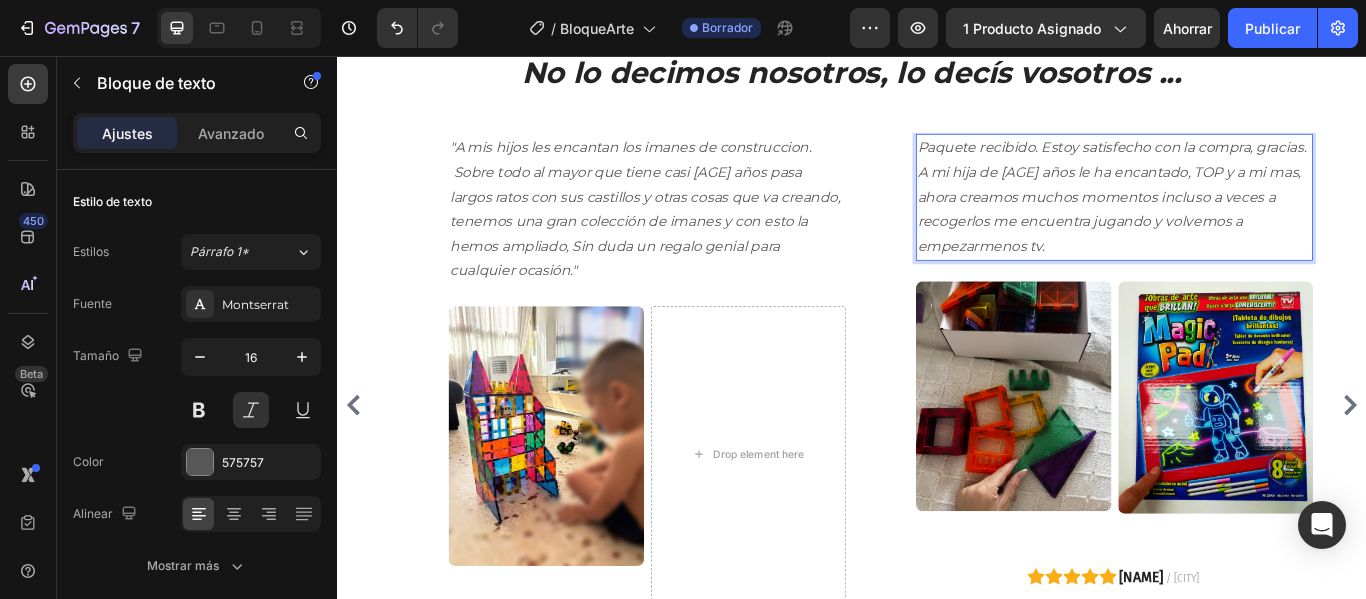 click on "Paquete recibido. Estoy satisfecho con la compra, gracias. A mi hija de [AGE] años le ha encantado, TOP y a mi mas, ahora creamos muchos momentos incluso a veces a recogerlos me encuentra jugando y volvemos a empezarmenos tv." at bounding box center (1242, 221) 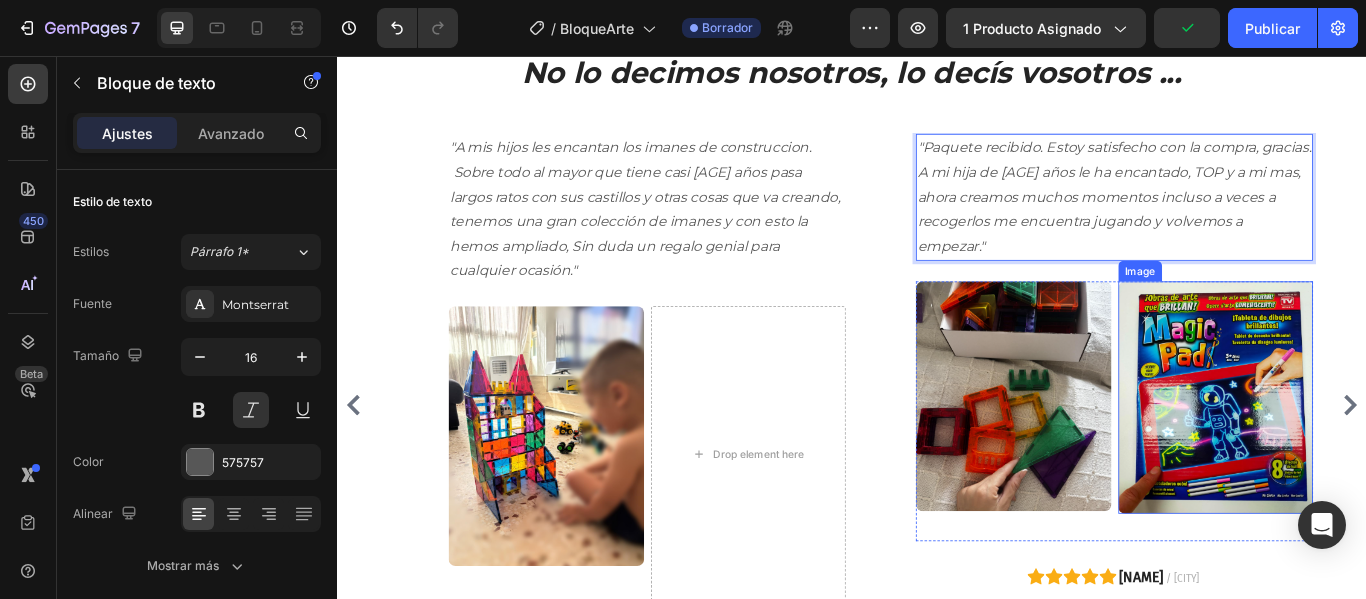 click at bounding box center (1361, 454) 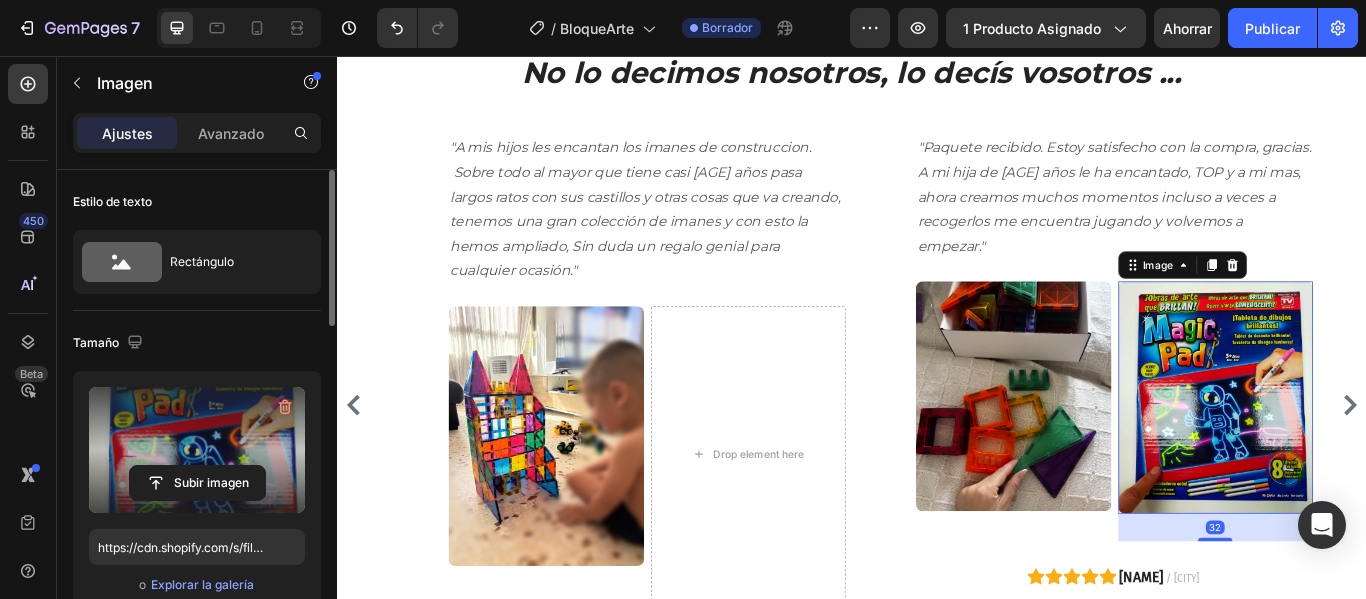 click at bounding box center (197, 450) 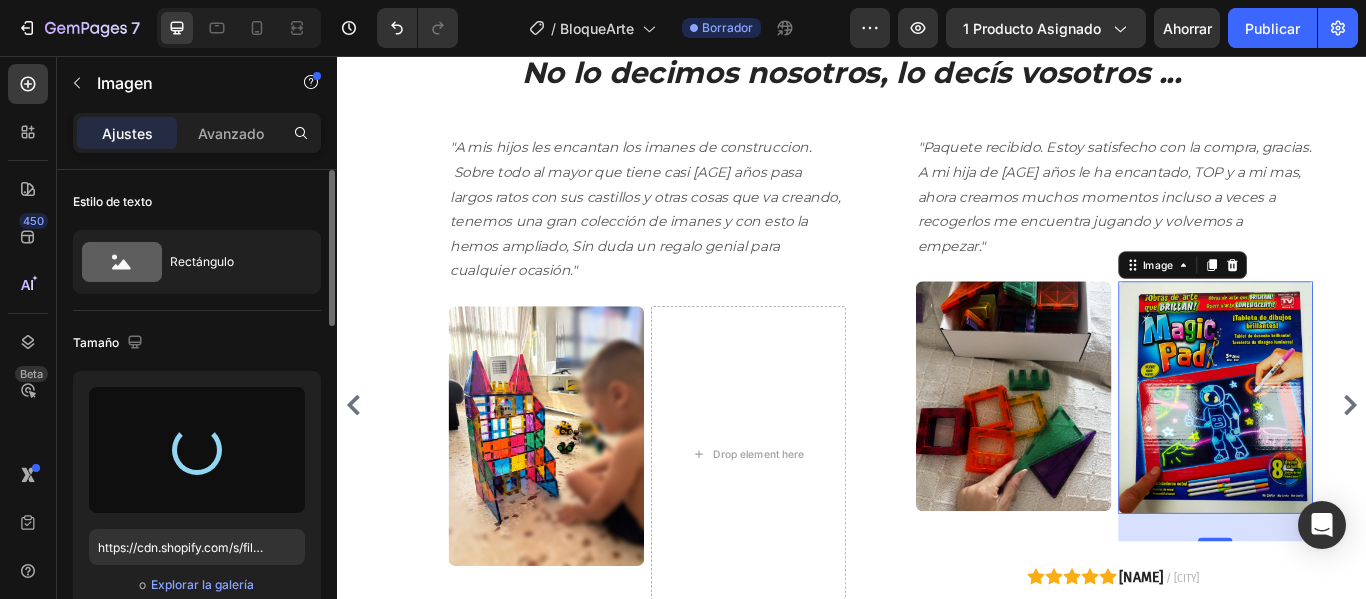 type on "https://cdn.shopify.com/s/files/1/0905/5384/4046/files/gempages_559748872570667813-a7ebbf2b-7dac-4306-8974-498f7188ec63.png" 